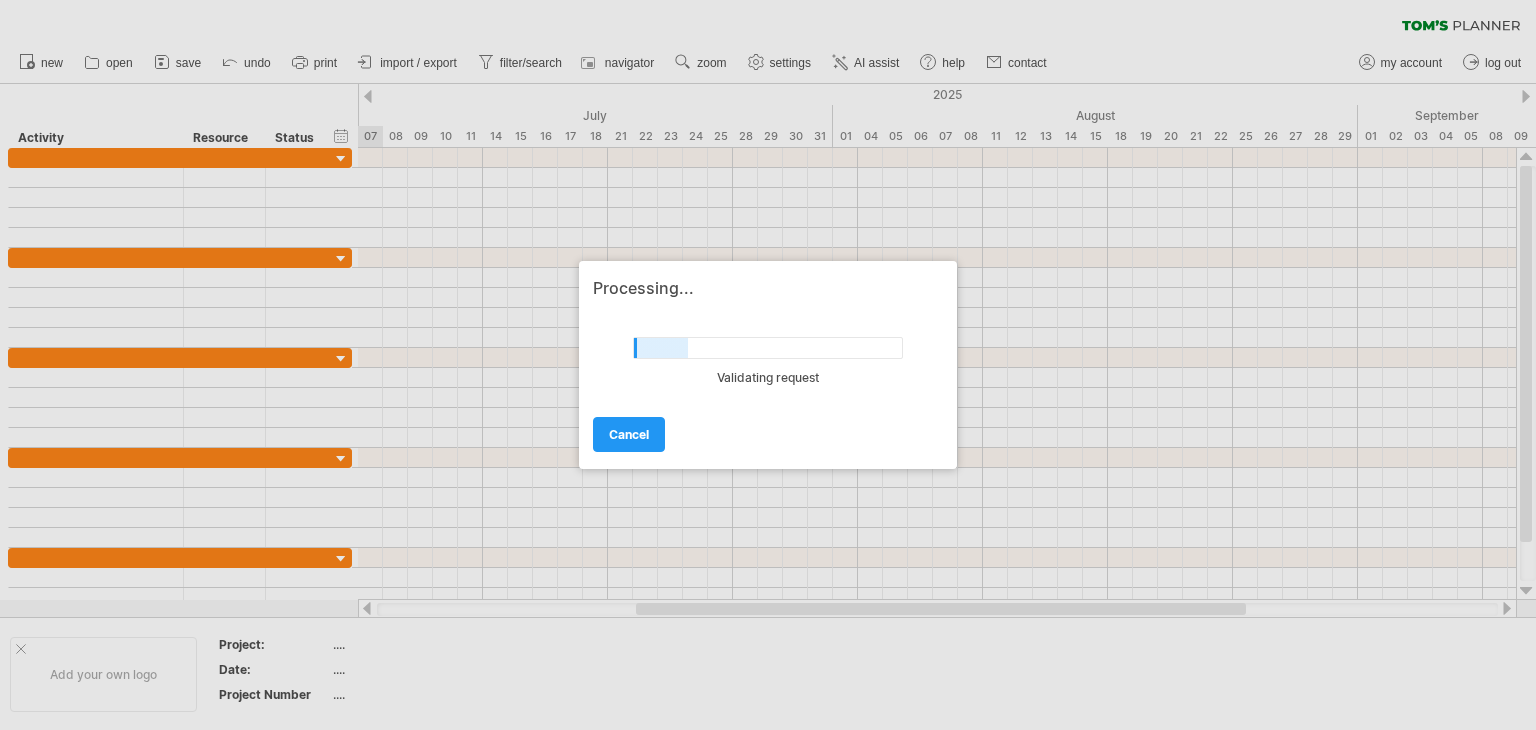 scroll, scrollTop: 0, scrollLeft: 0, axis: both 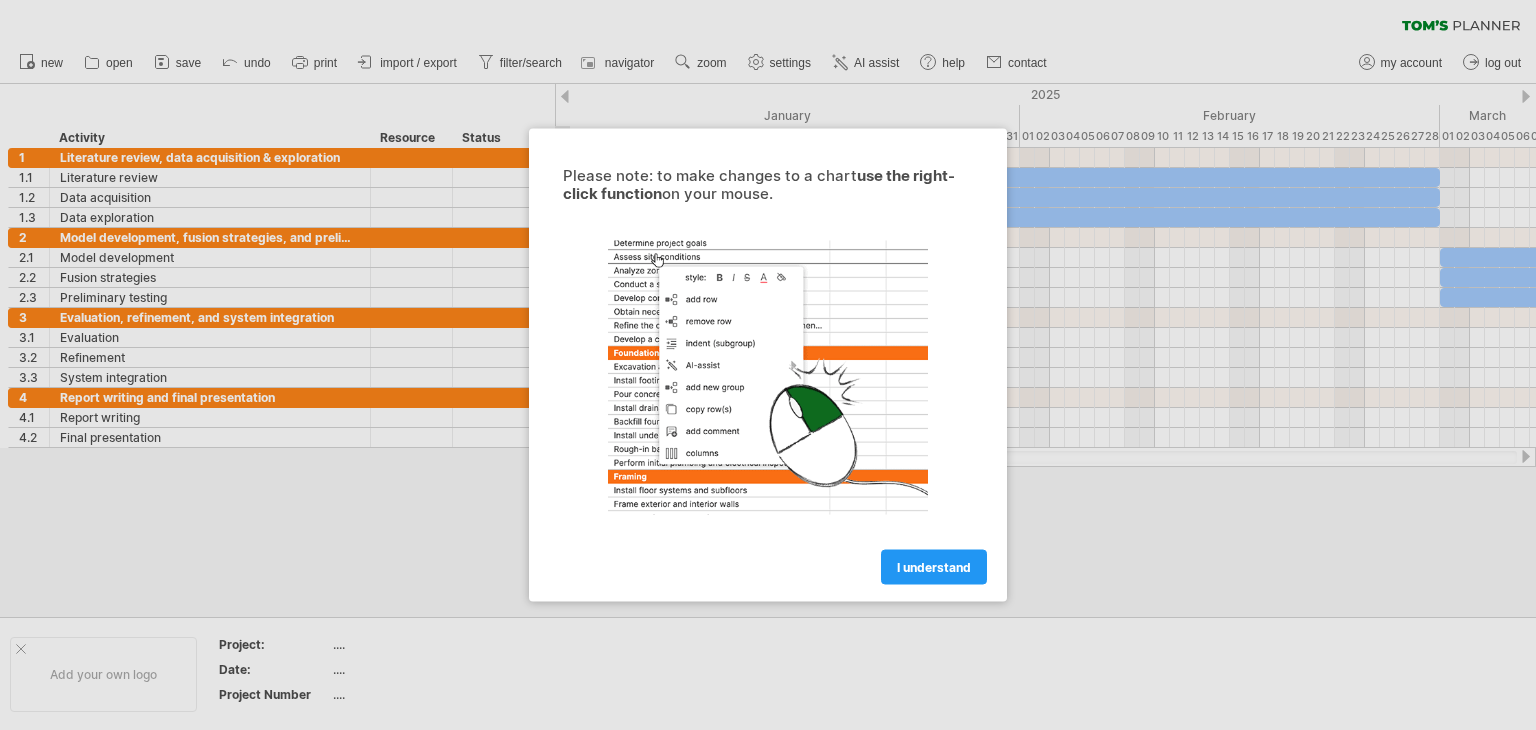 click at bounding box center (768, 365) 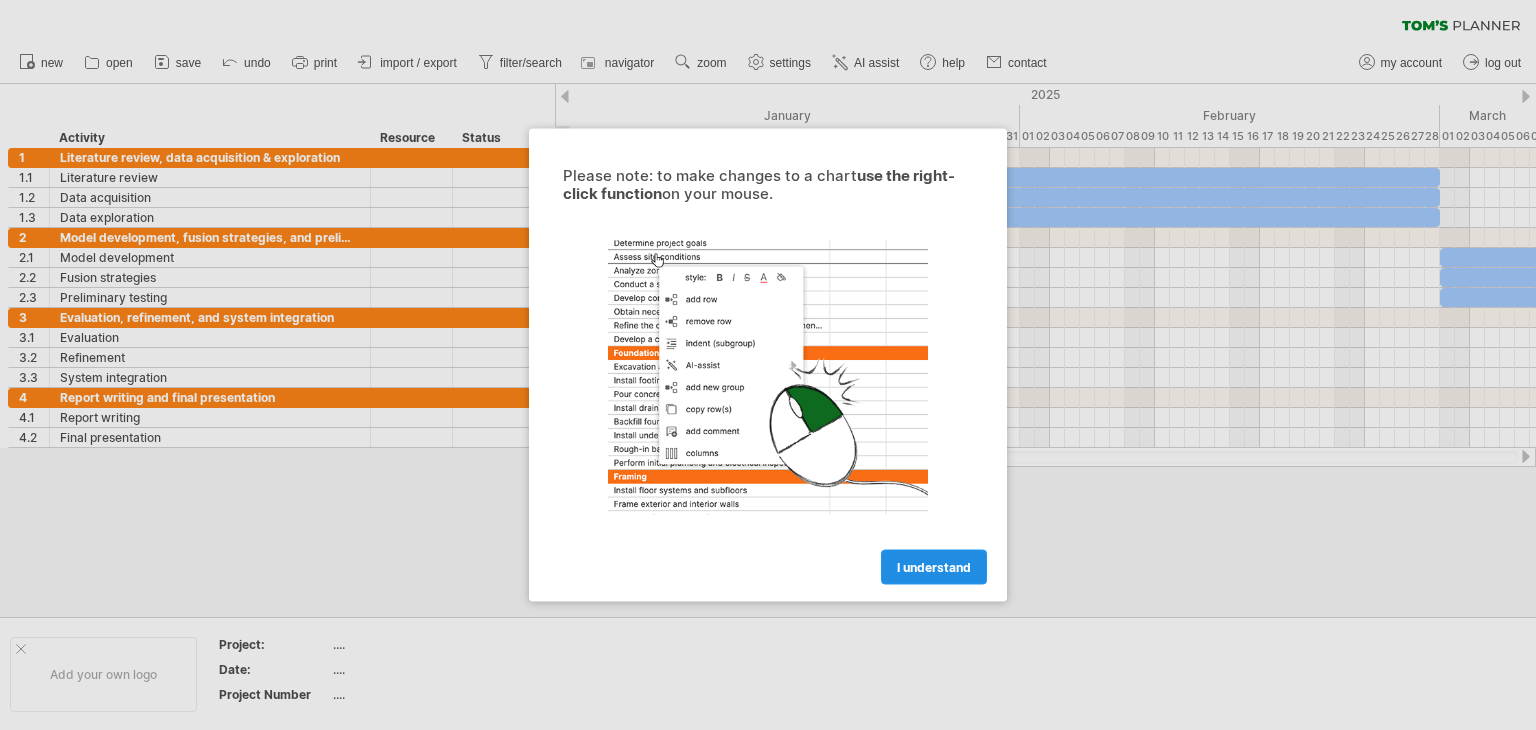 click on "I understand" at bounding box center (934, 567) 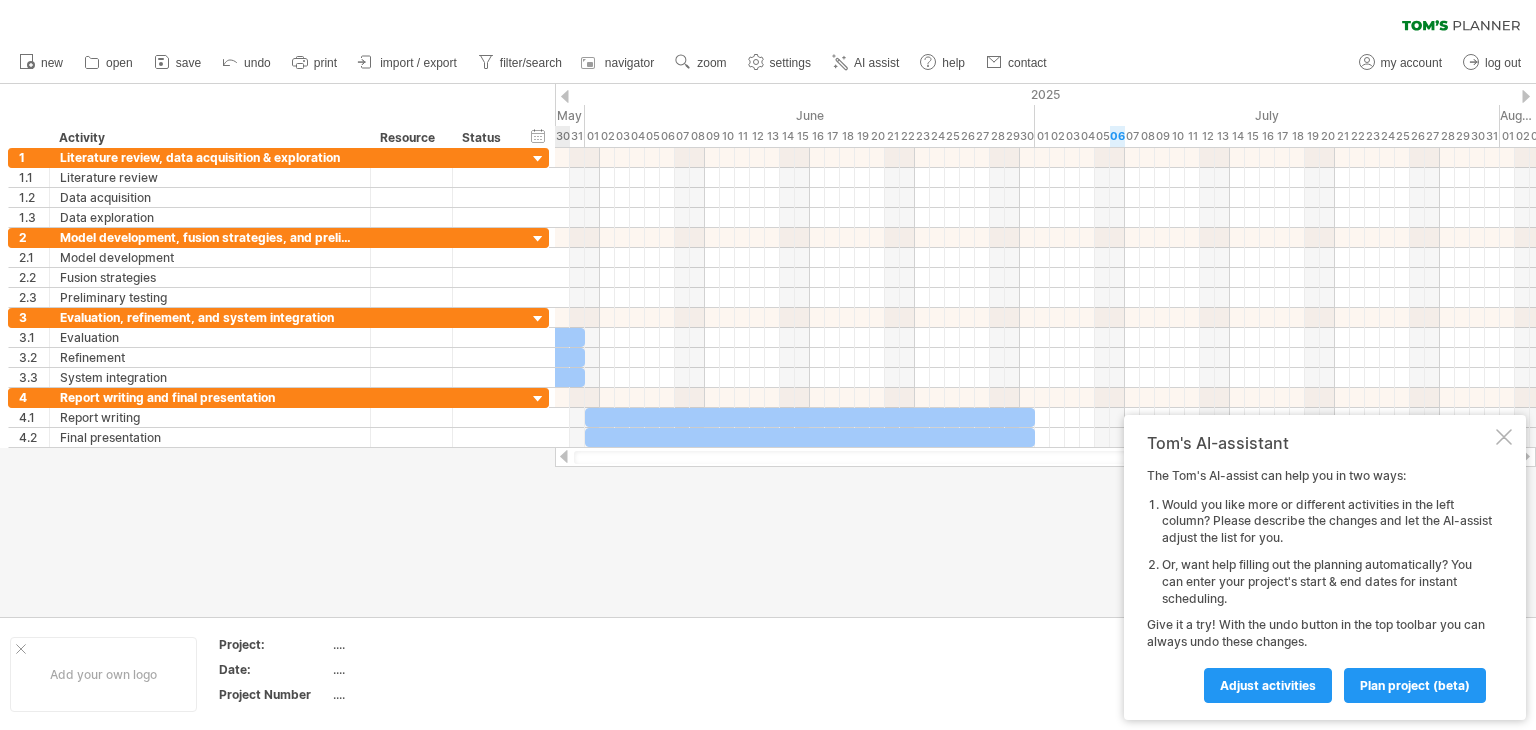drag, startPoint x: 890, startPoint y: 453, endPoint x: 1507, endPoint y: 486, distance: 617.88184 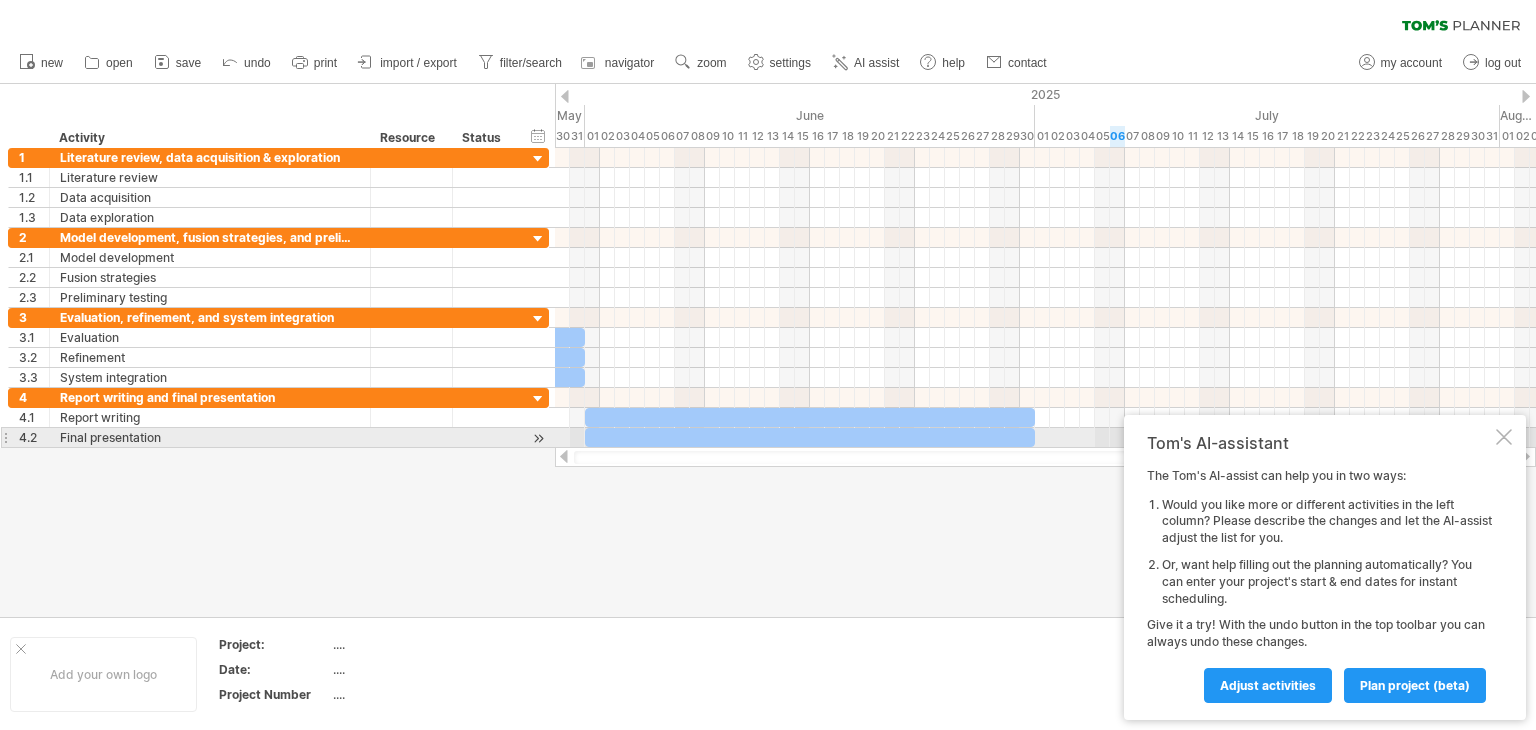 click at bounding box center (1504, 437) 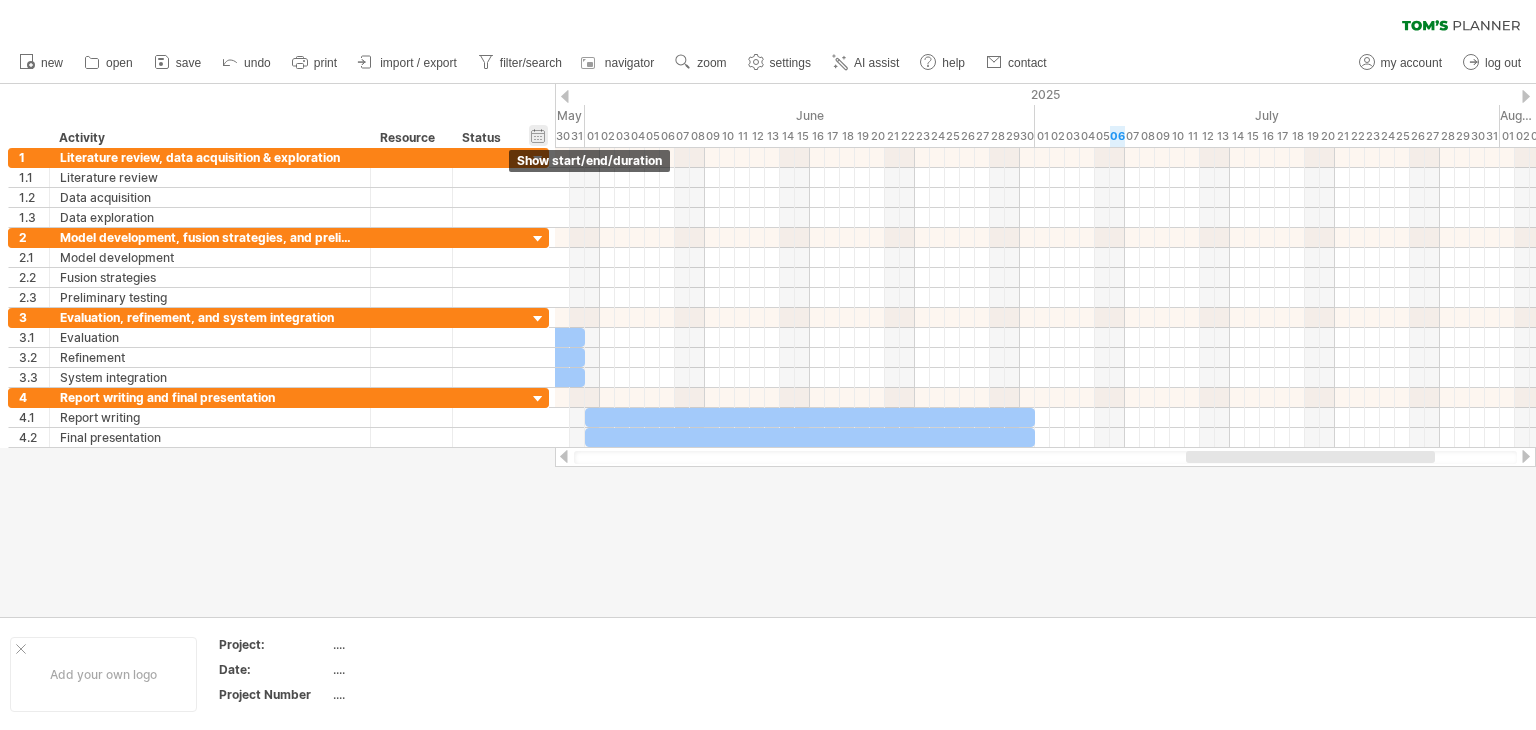 click on "hide start/end/duration show start/end/duration" at bounding box center (538, 135) 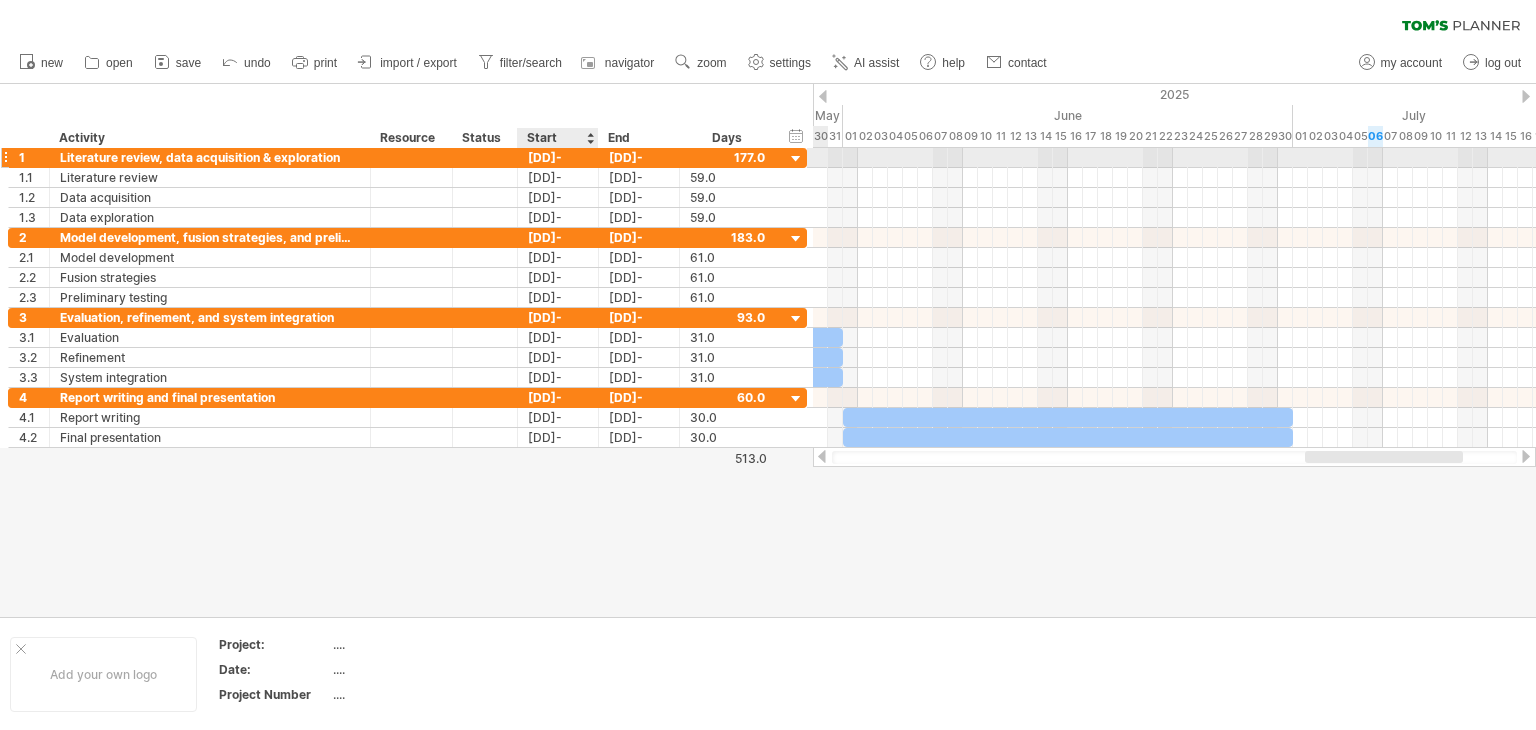 click on "[DD]-[MM]-[YY]" at bounding box center [558, 157] 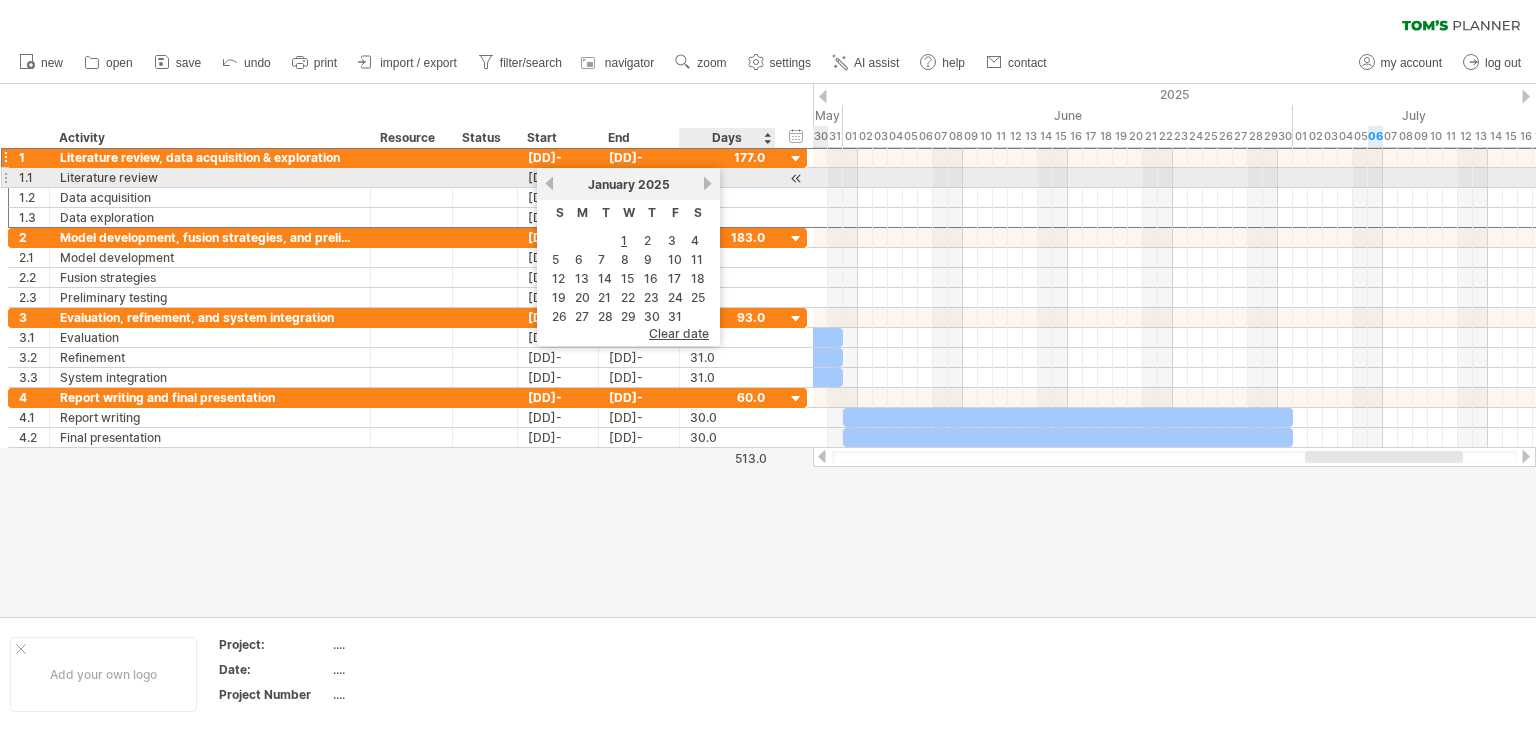 click on "[MONTH] [YEAR]" at bounding box center (628, 184) 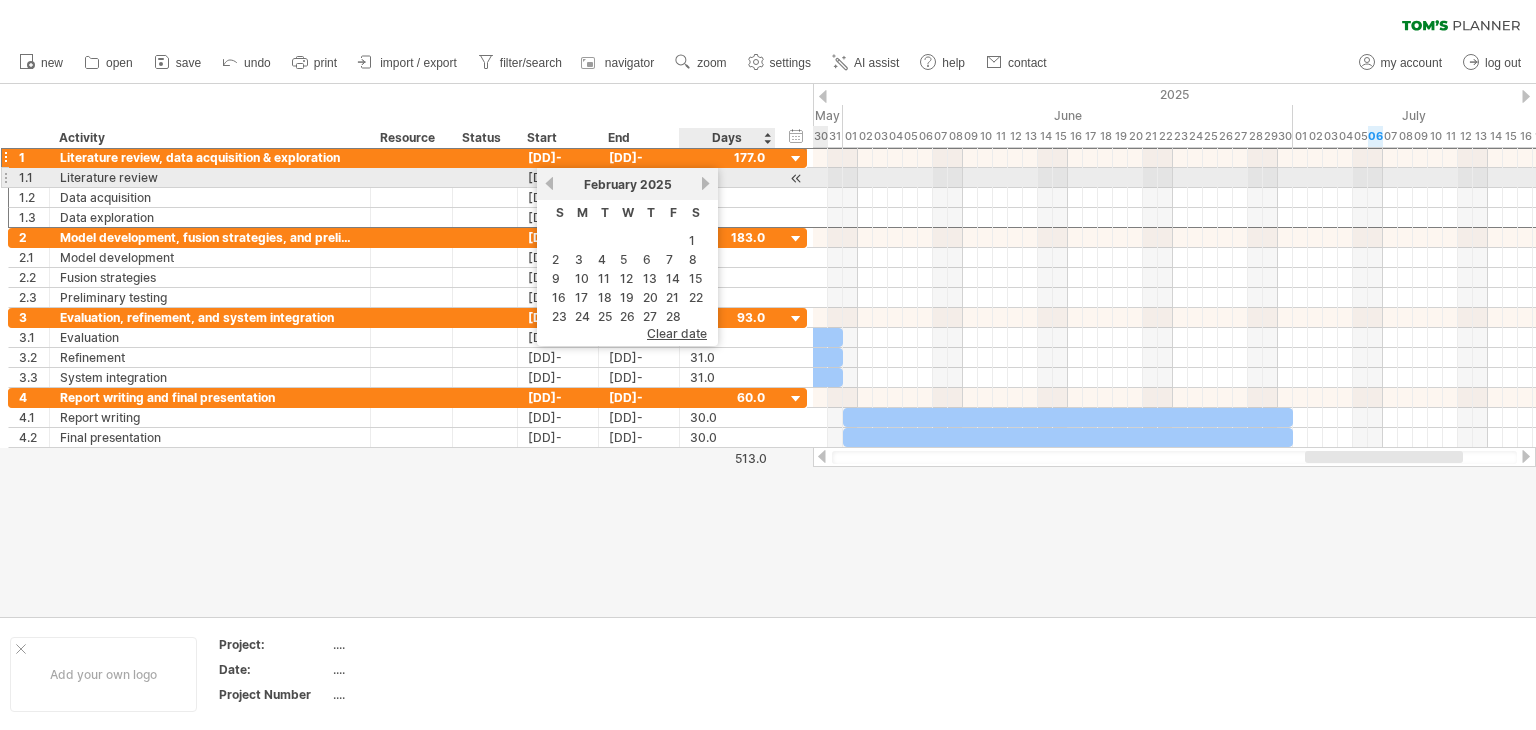 click on "next" at bounding box center [705, 183] 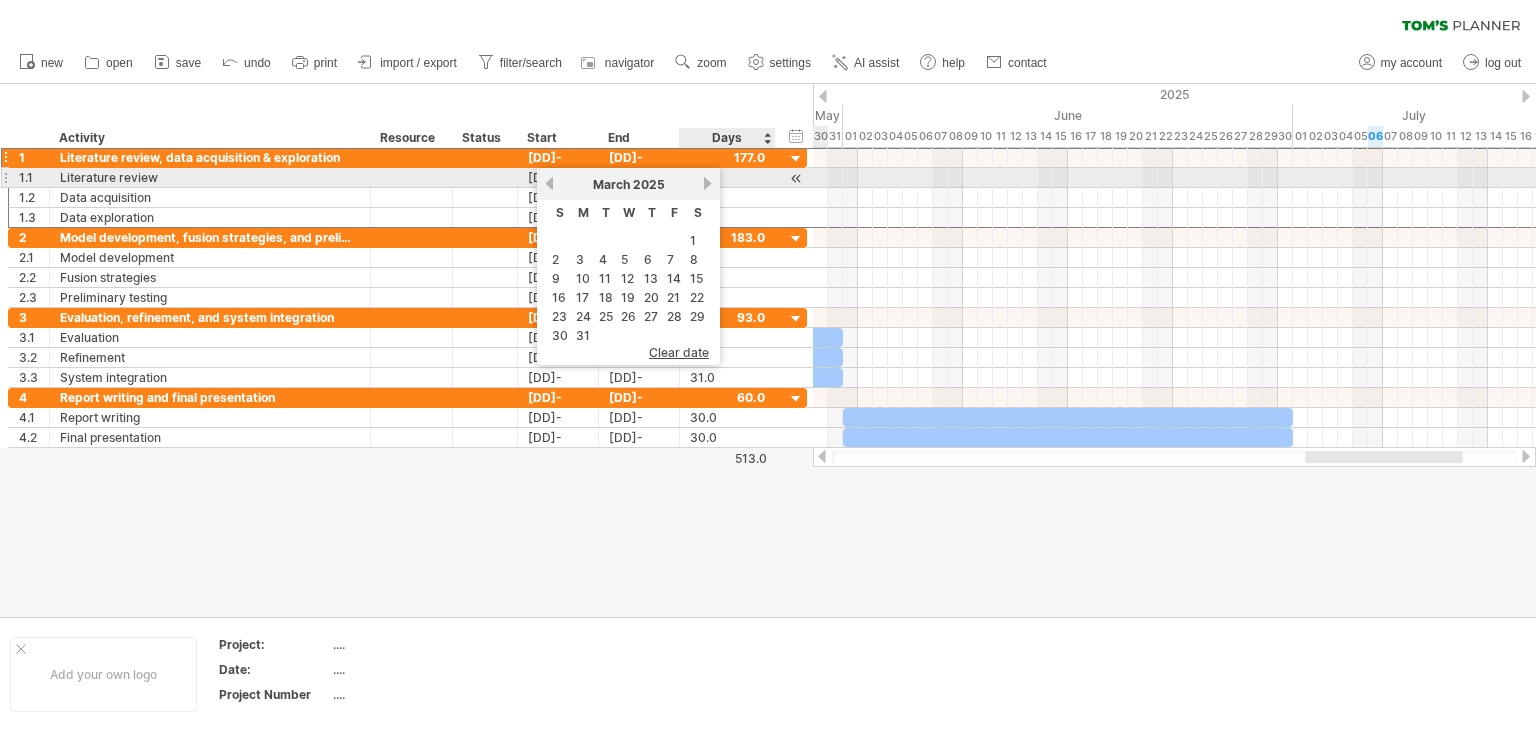 click on "next" at bounding box center (707, 183) 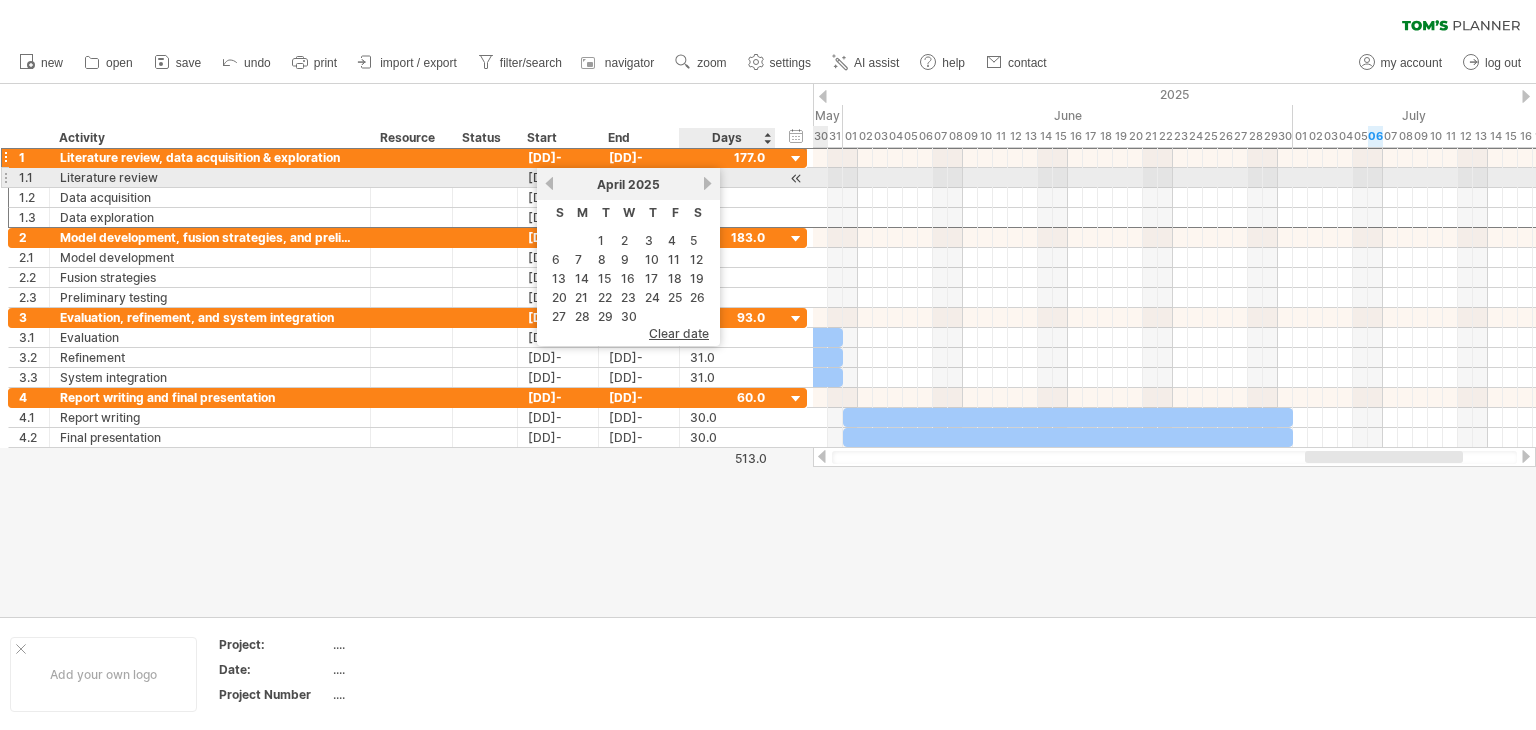 click on "next" at bounding box center (707, 183) 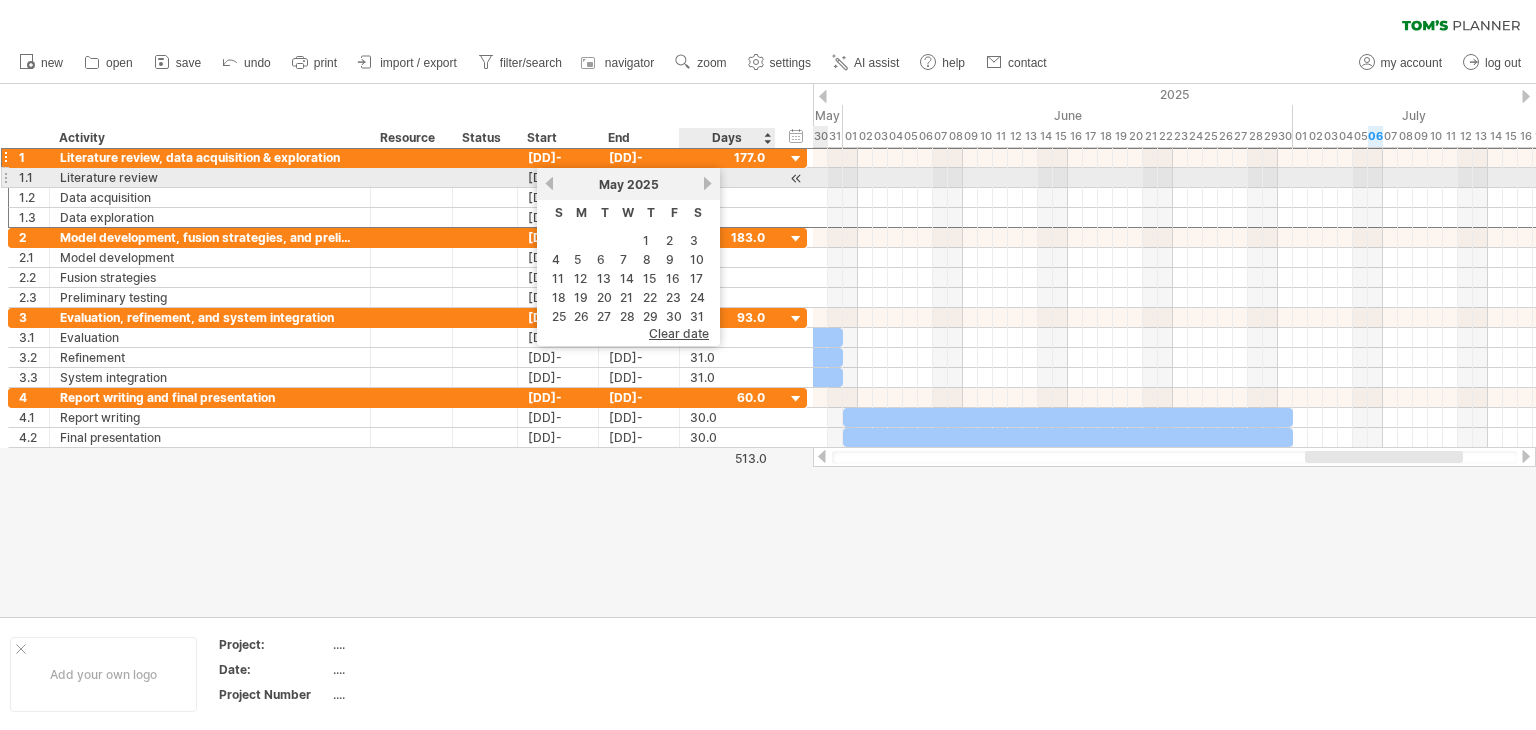 click on "next" at bounding box center (707, 183) 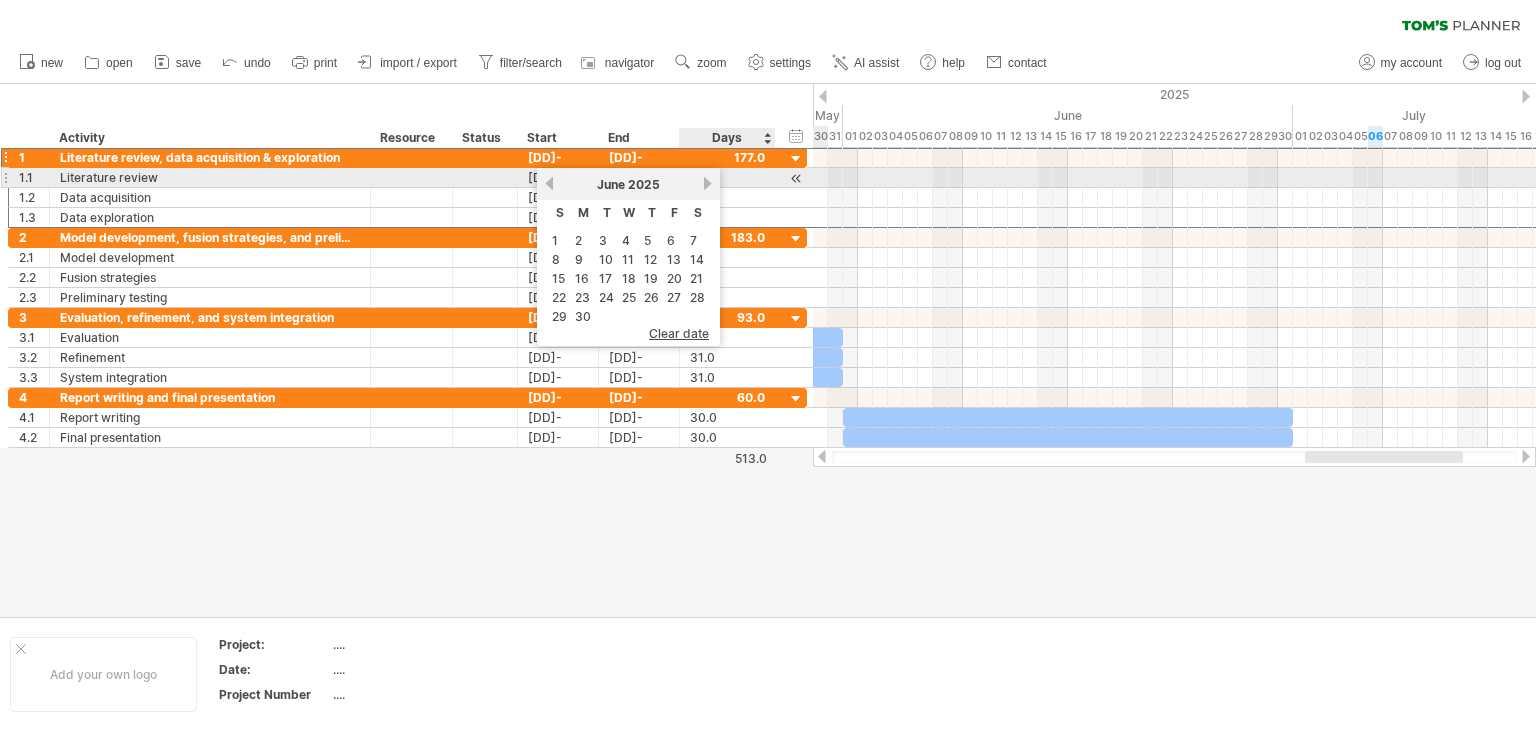 click on "next" at bounding box center [707, 183] 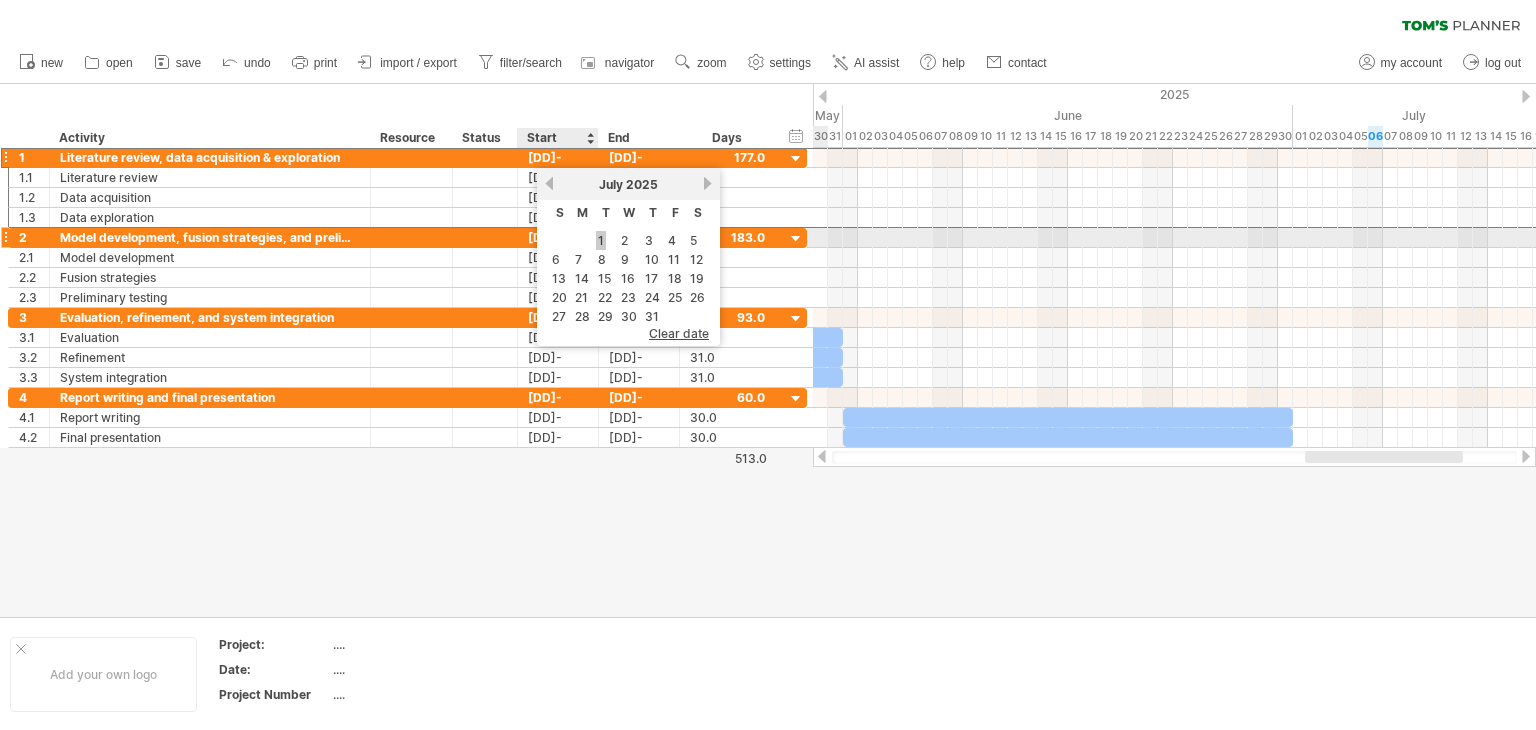 click on "1" at bounding box center (601, 240) 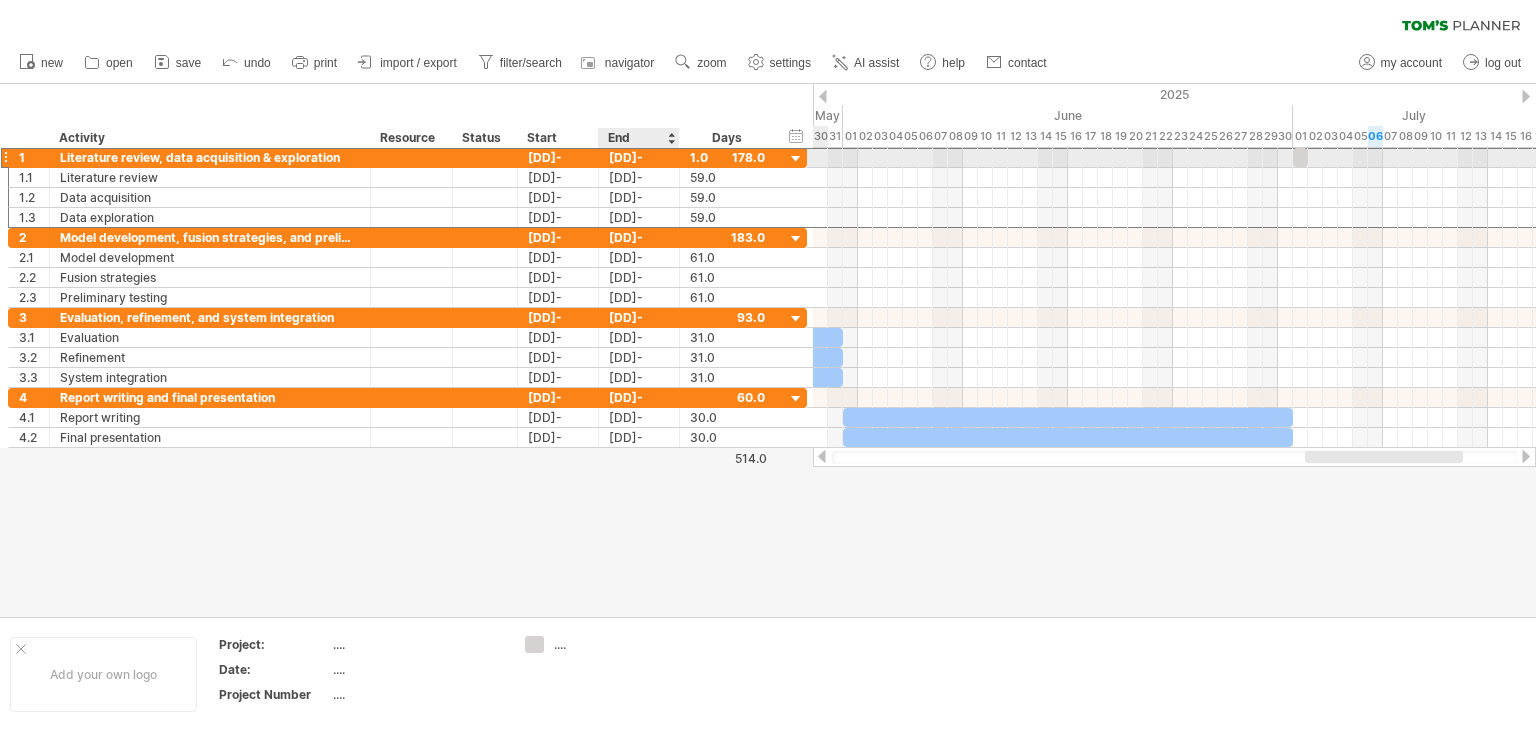 click on "[DD]-[MM]-[YY]" at bounding box center (639, 157) 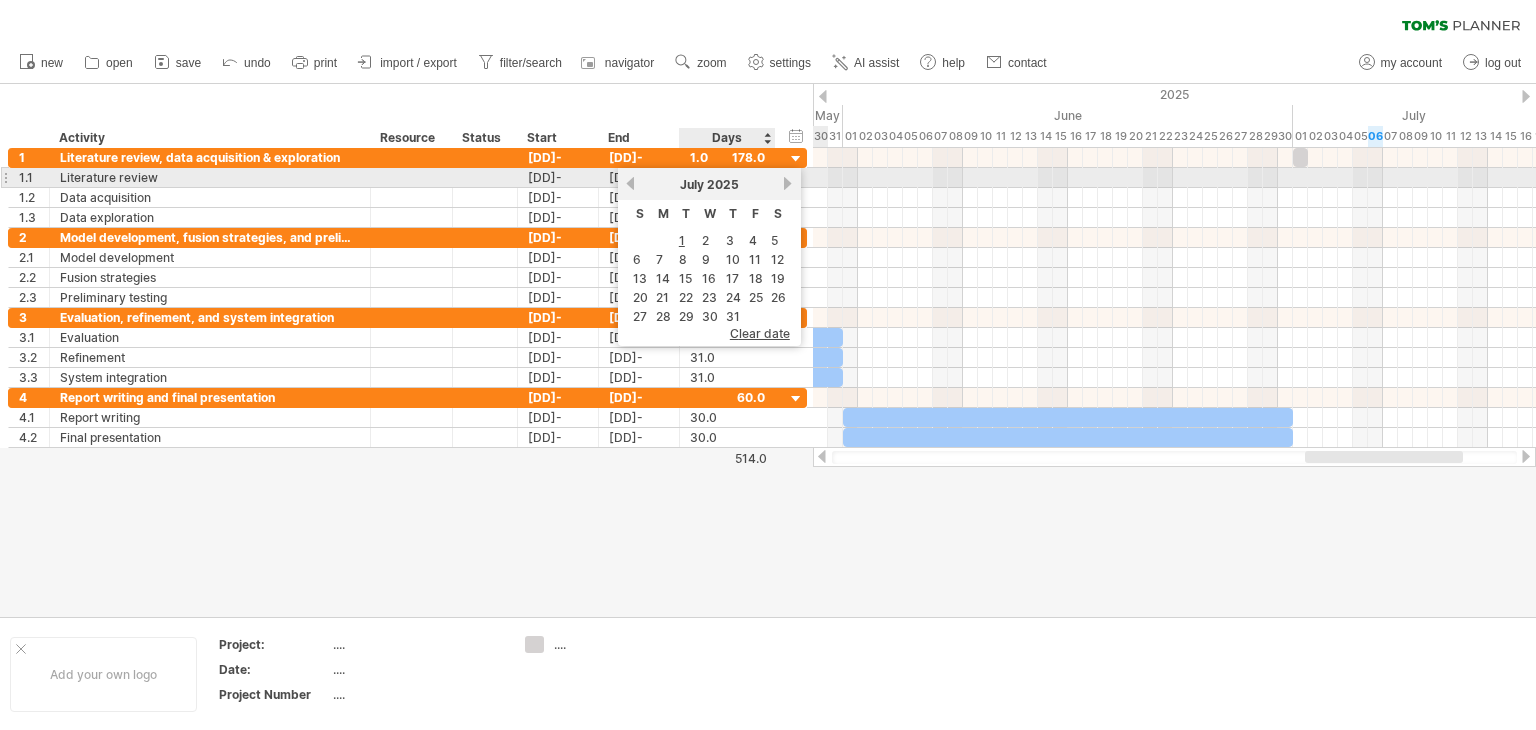 click on "next" at bounding box center (788, 183) 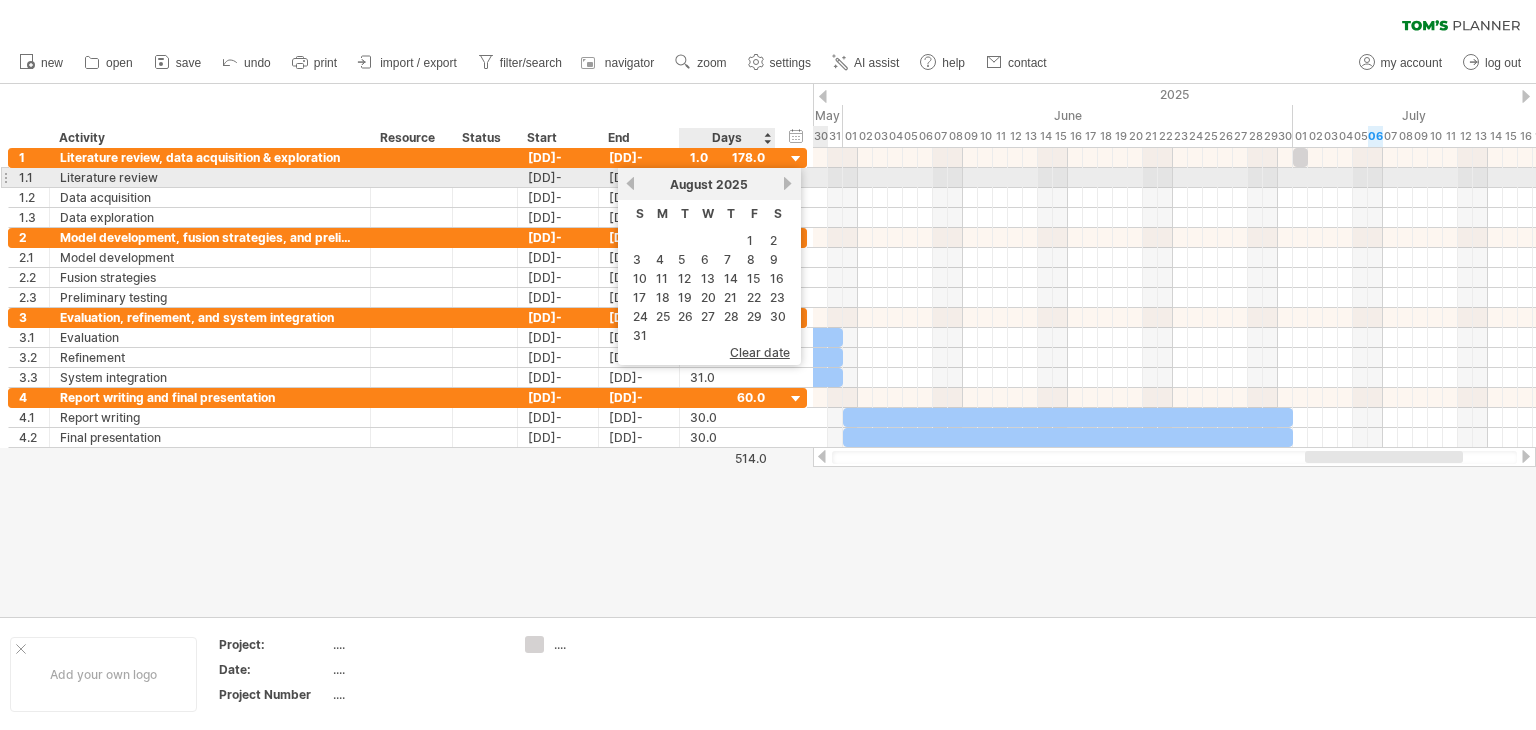 click on "next" at bounding box center (788, 183) 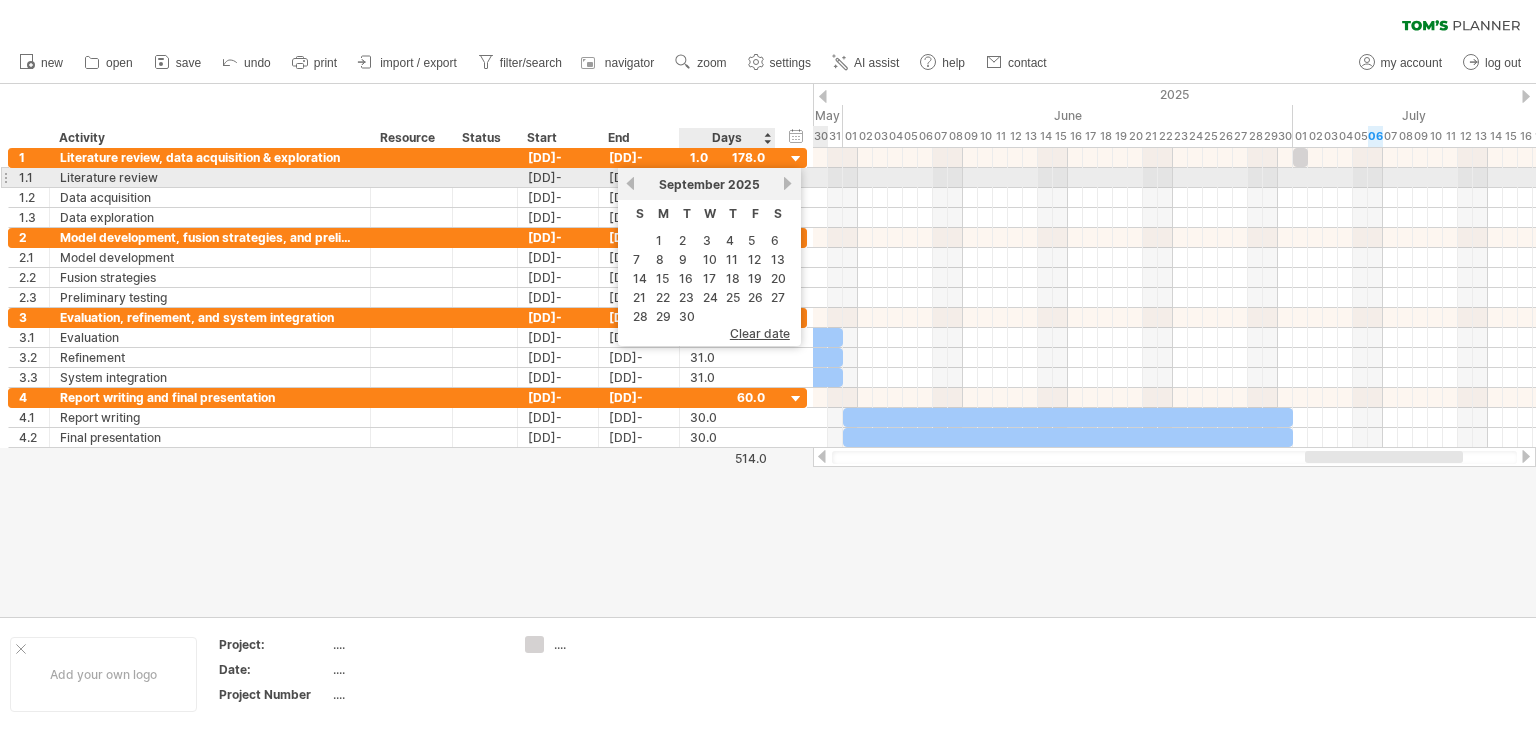 click on "next" at bounding box center (788, 183) 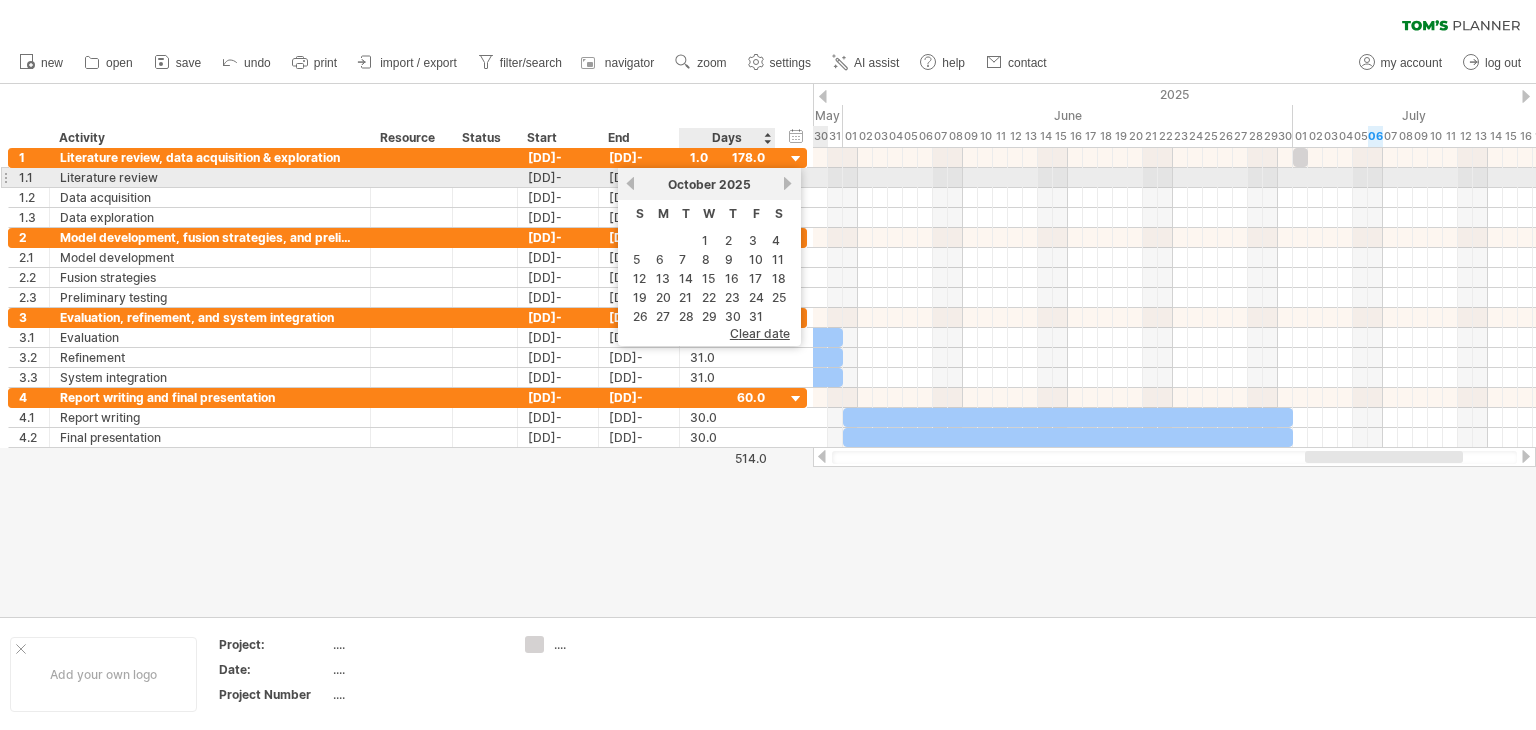 click on "next" at bounding box center (788, 183) 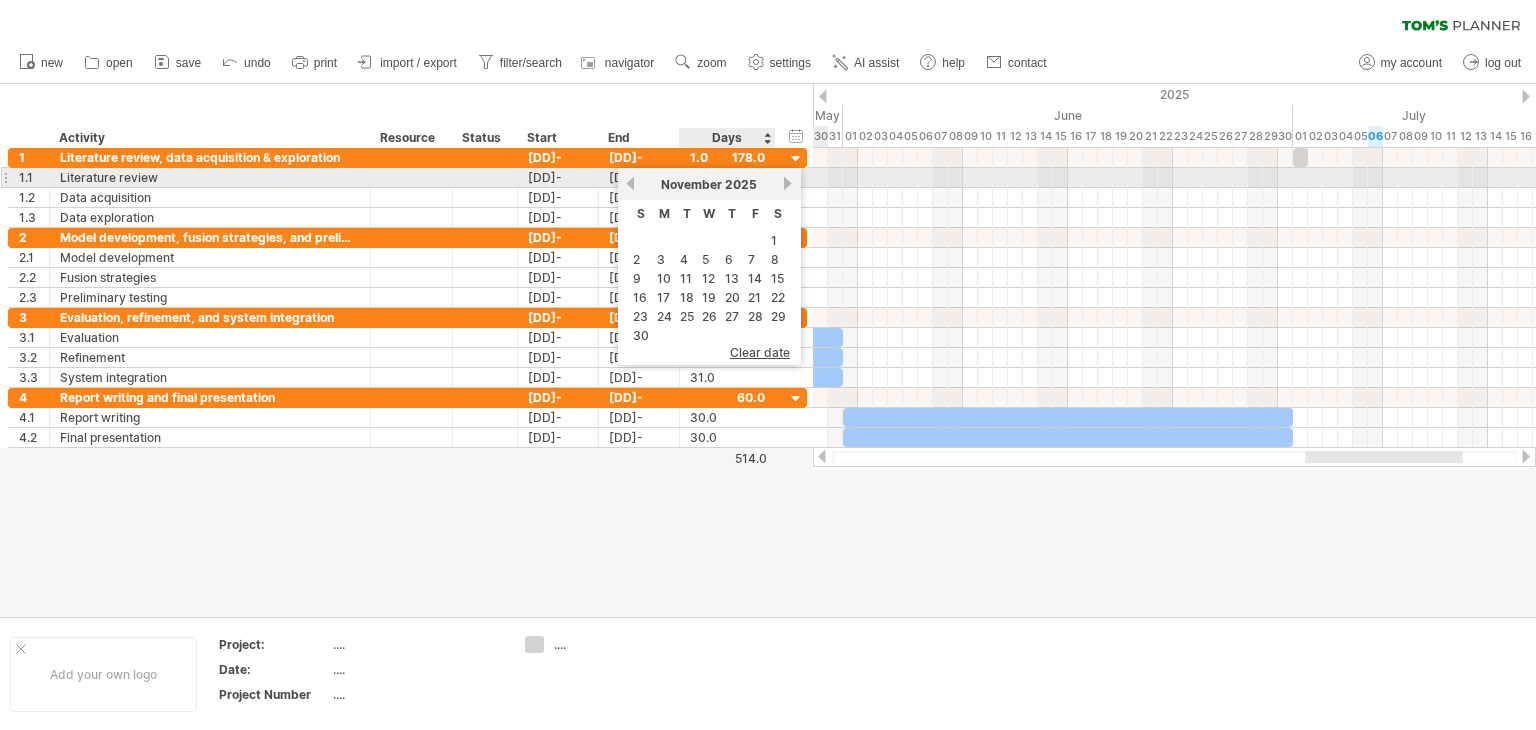 click on "next" at bounding box center [788, 183] 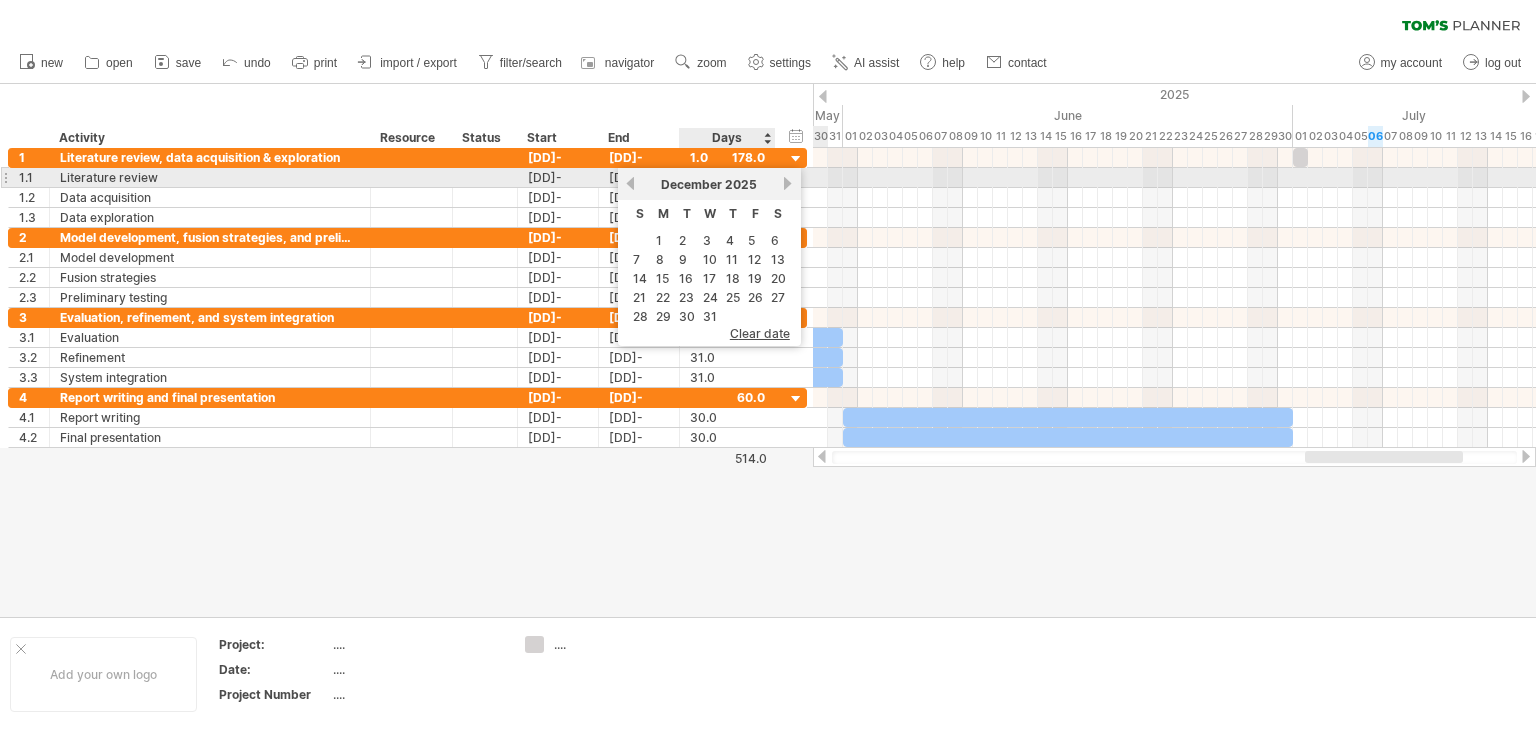 click on "next" at bounding box center (788, 183) 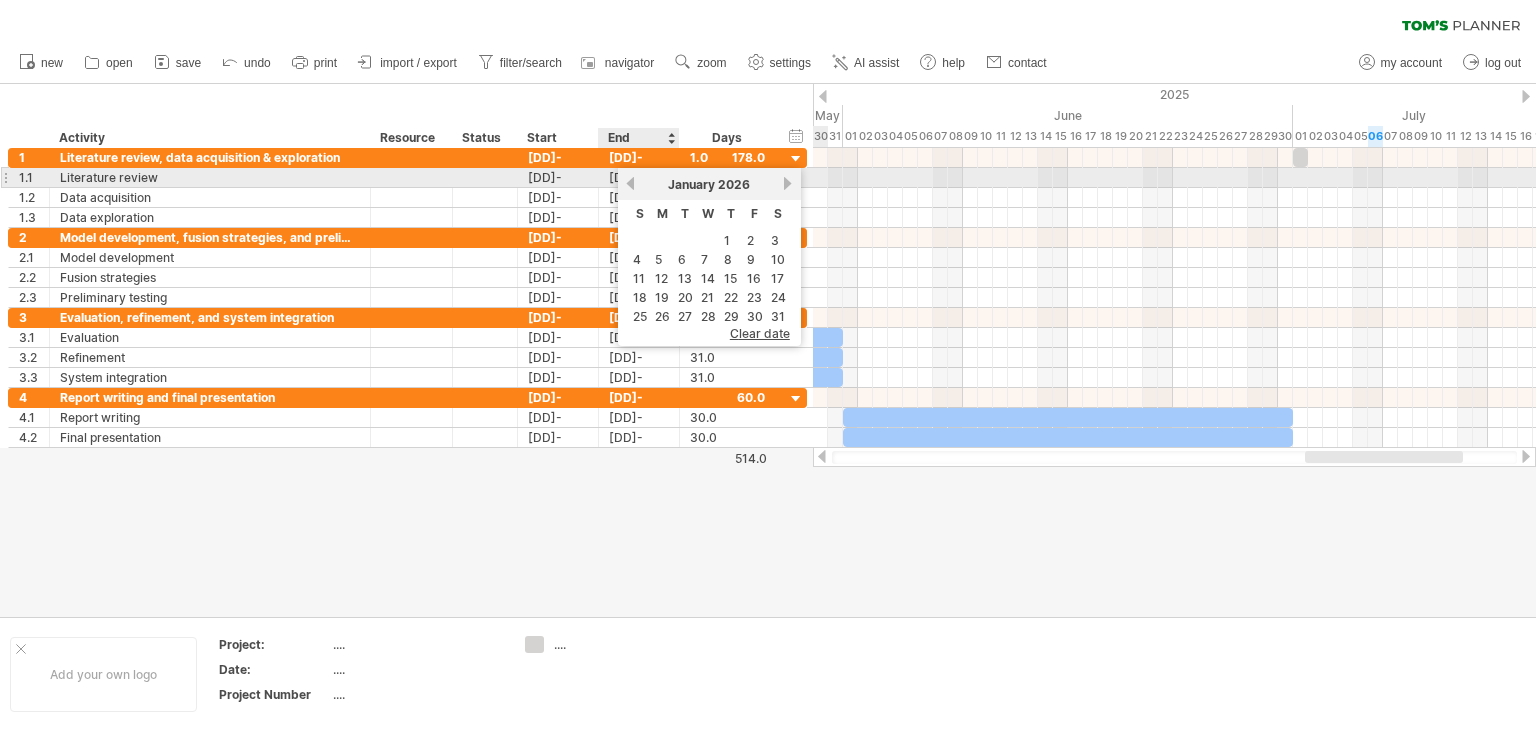 click on "previous" at bounding box center (630, 183) 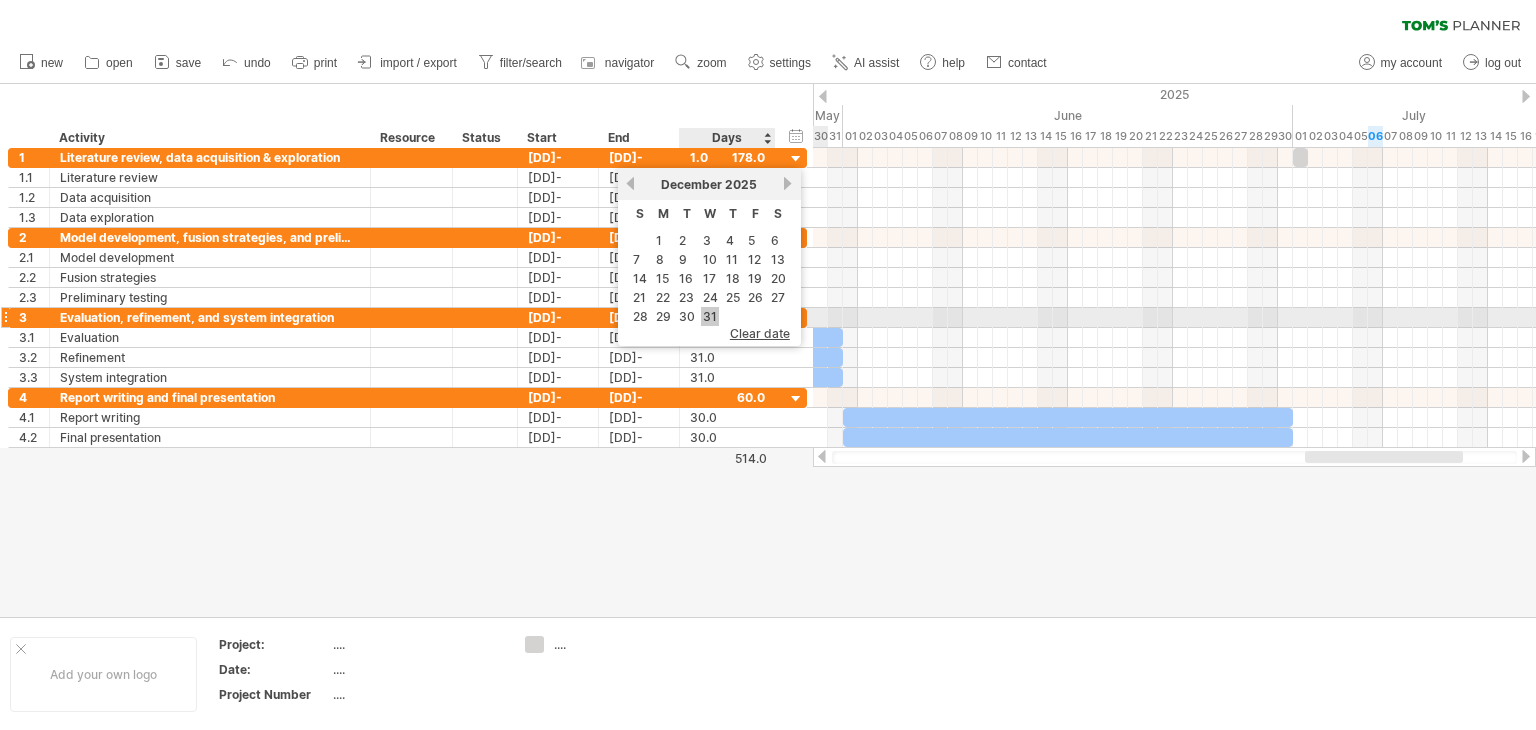 click on "31" at bounding box center [710, 316] 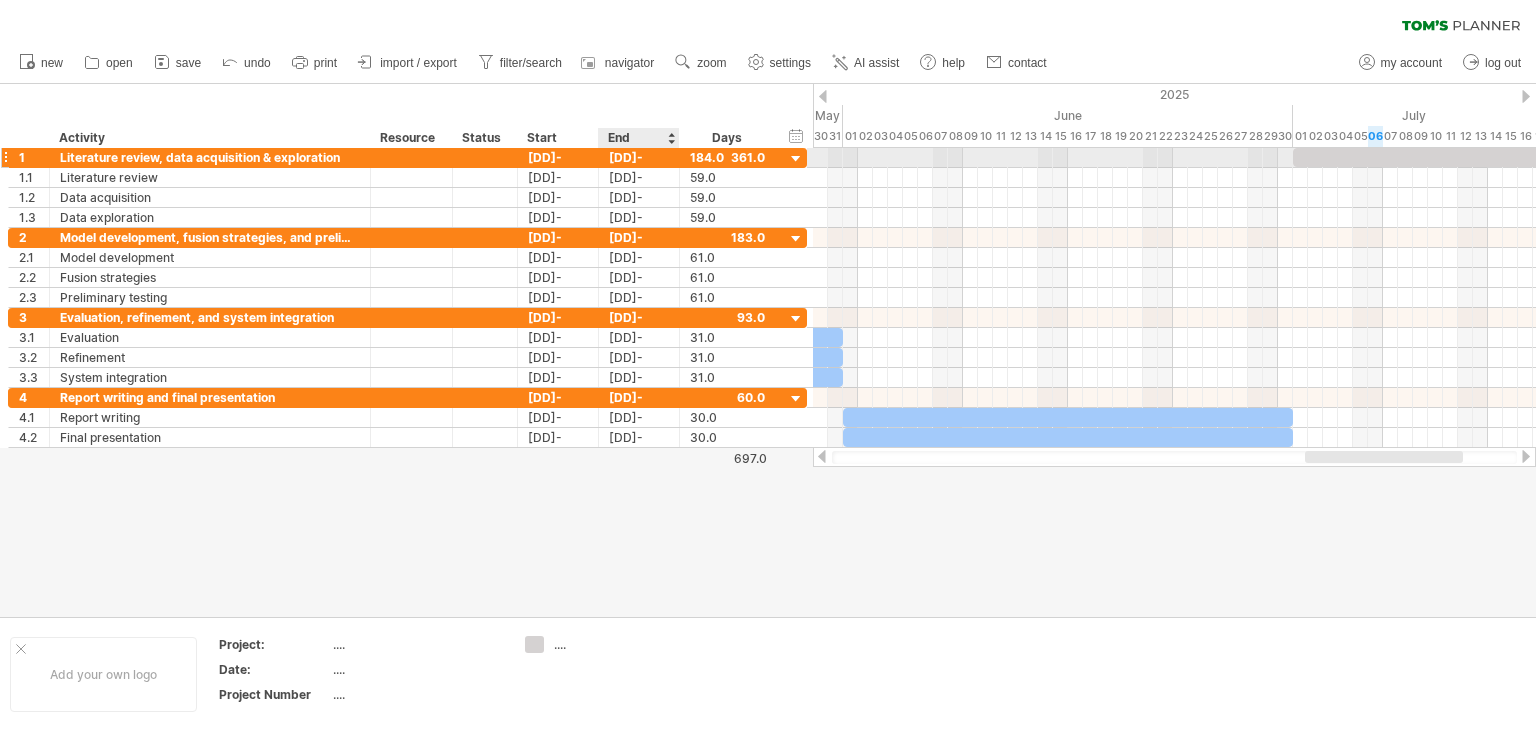 click on "[DD]-[MM]-[YY]" at bounding box center (639, 157) 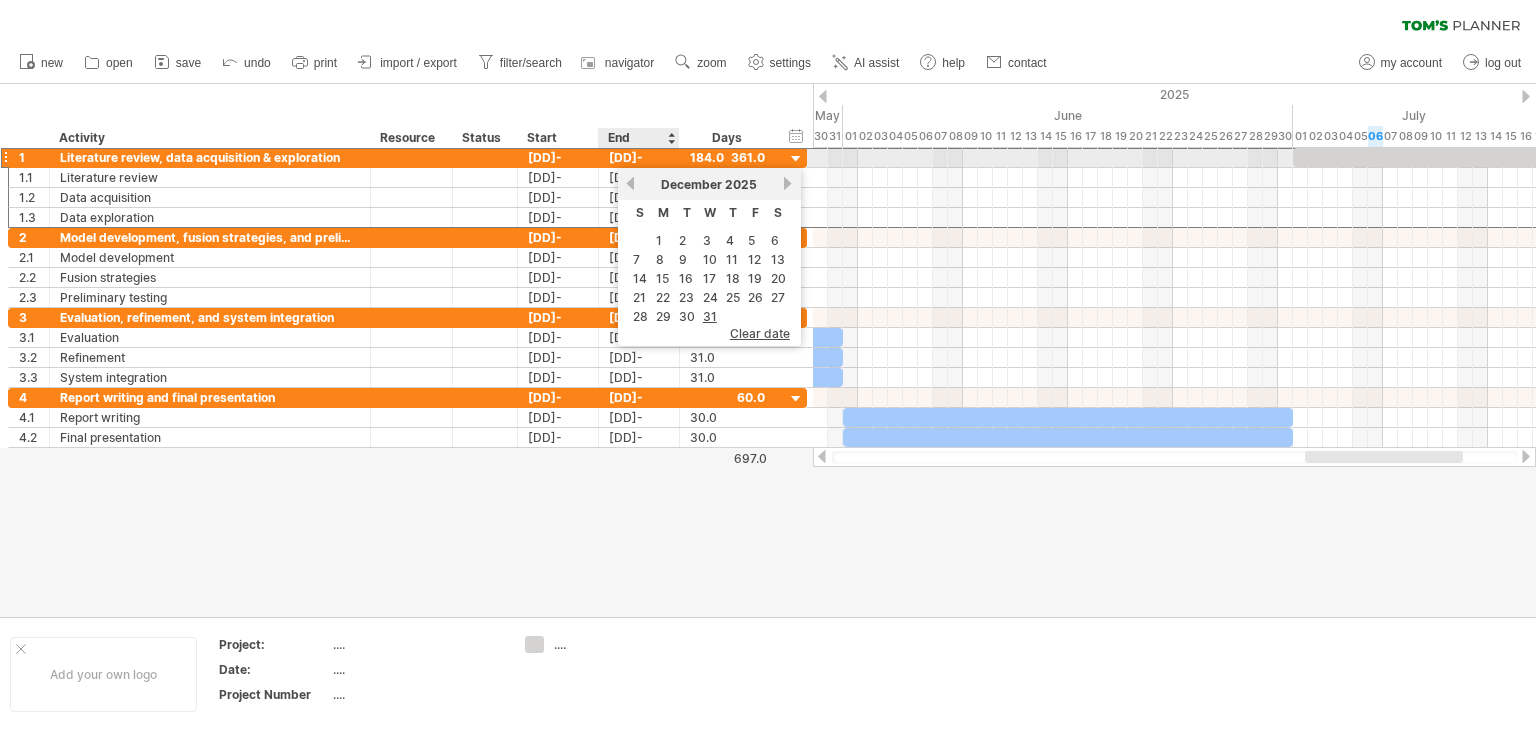 click on "[DD]-[MM]-[YY]" at bounding box center (639, 157) 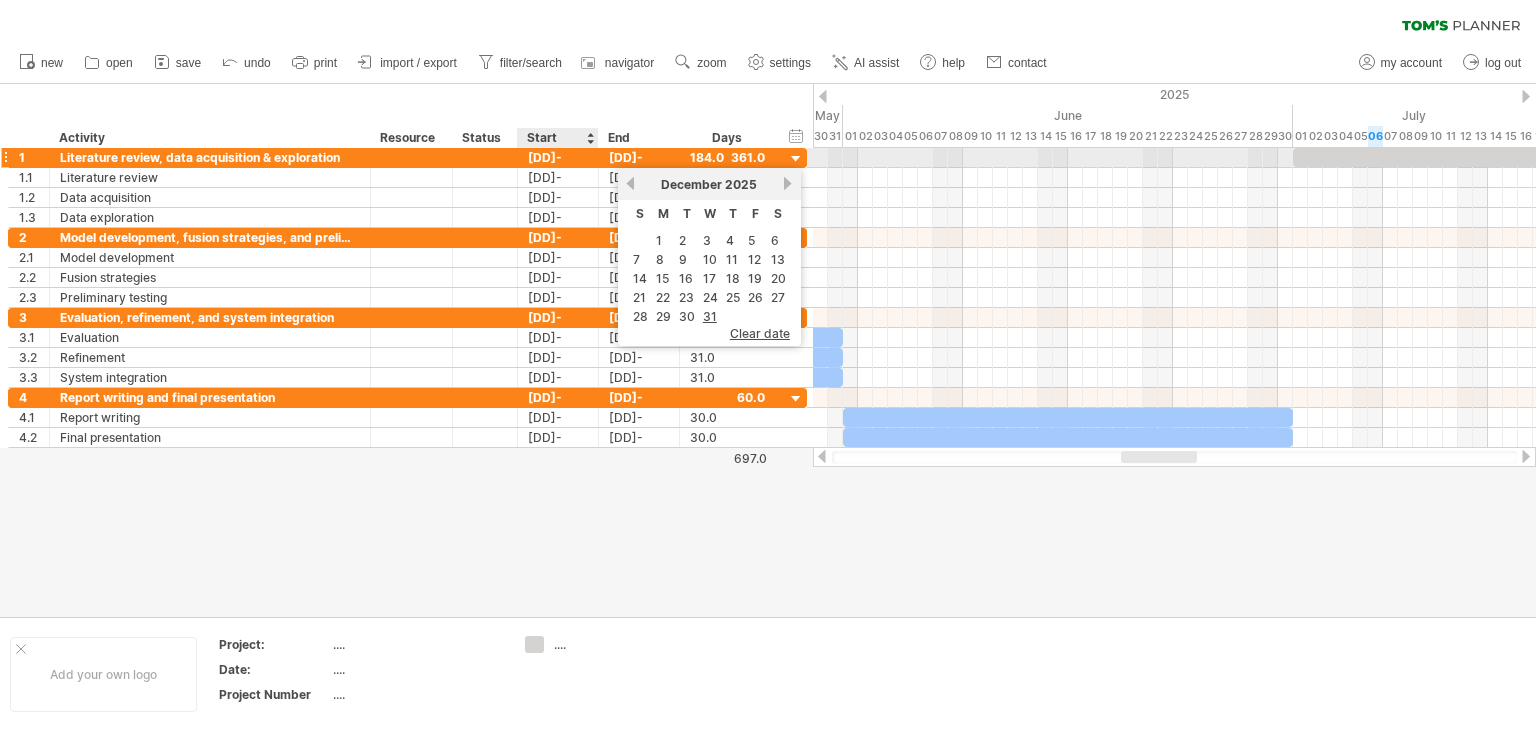click on "[DD]-[MM]-[YY]" at bounding box center [558, 157] 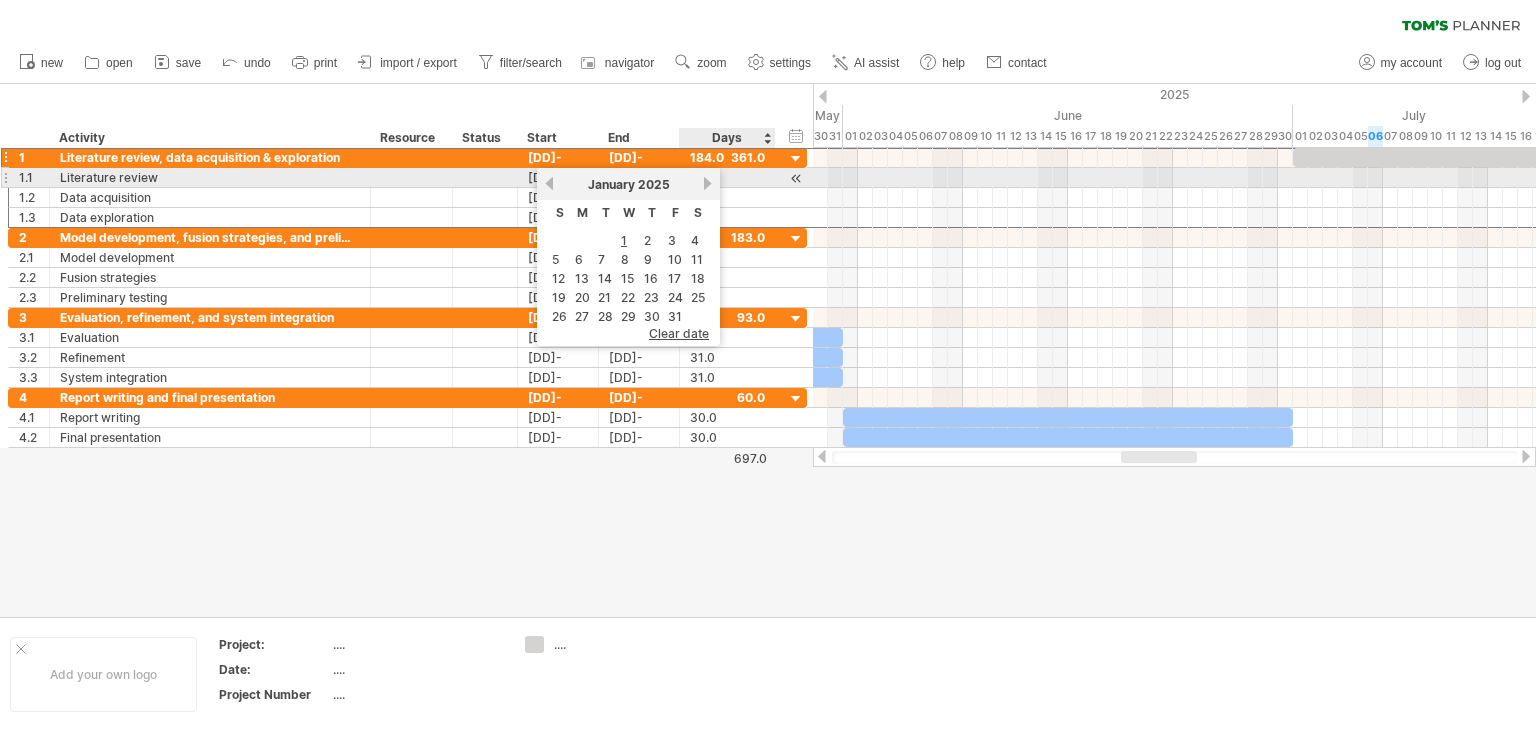 click on "next" at bounding box center (707, 183) 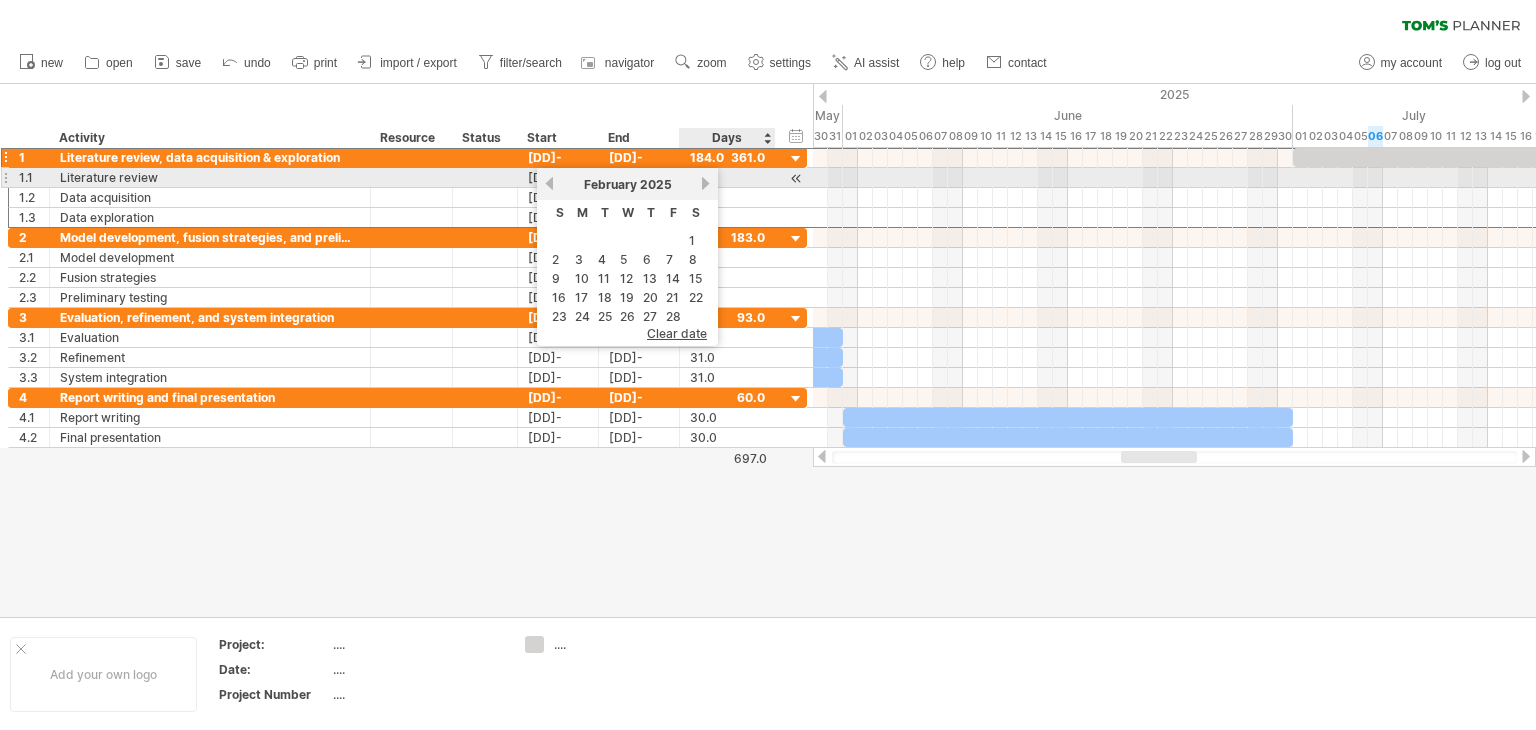 click on "next" at bounding box center (705, 183) 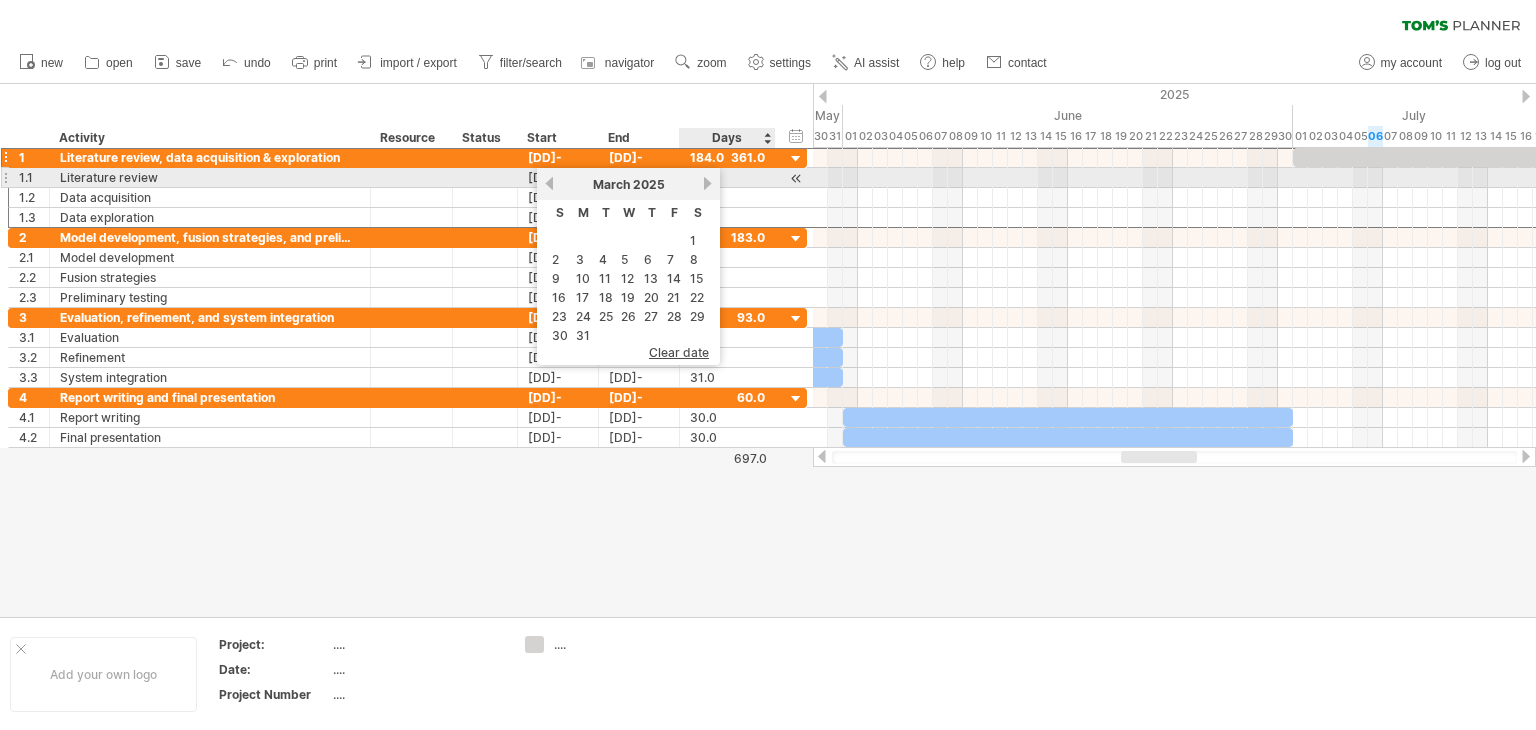click on "next" at bounding box center (707, 183) 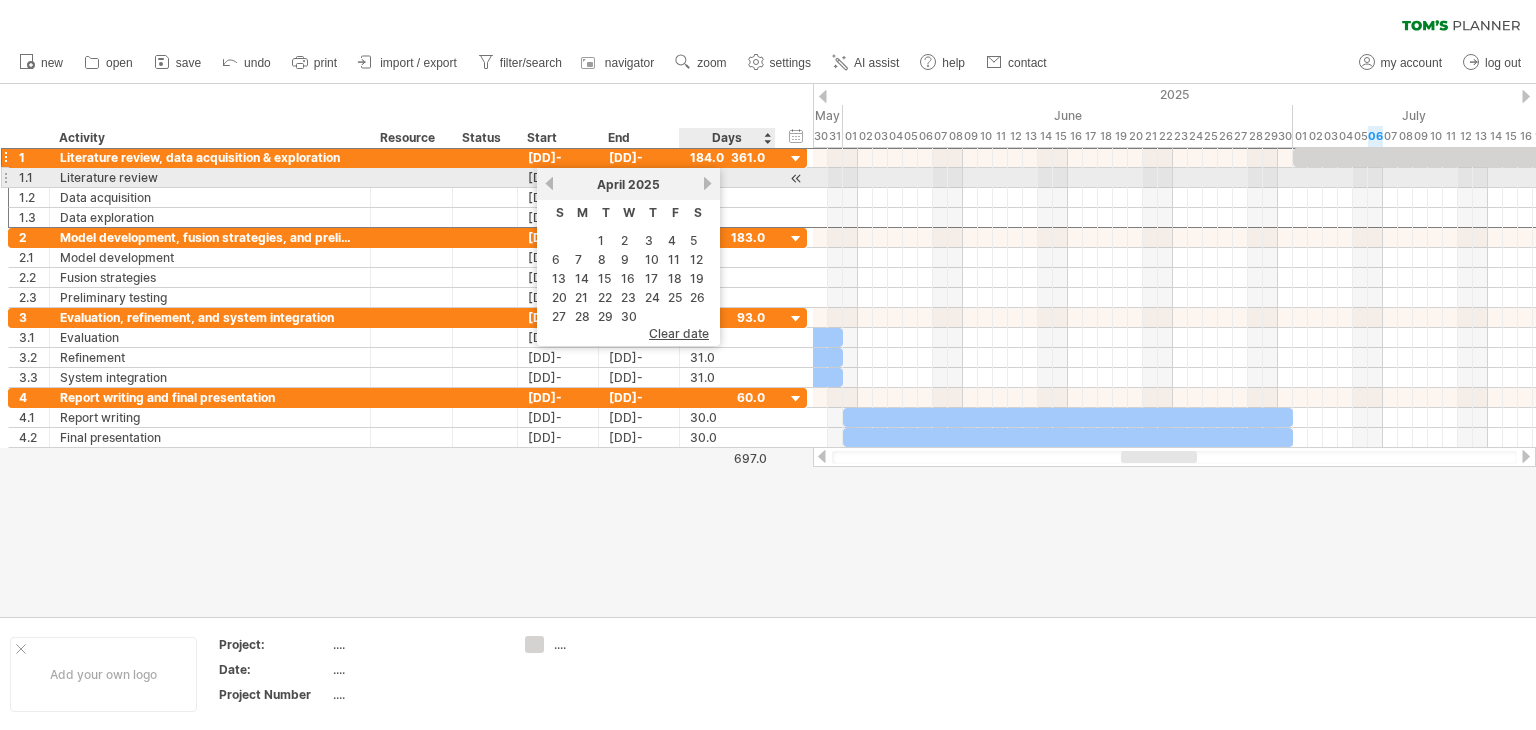 click on "next" at bounding box center (707, 183) 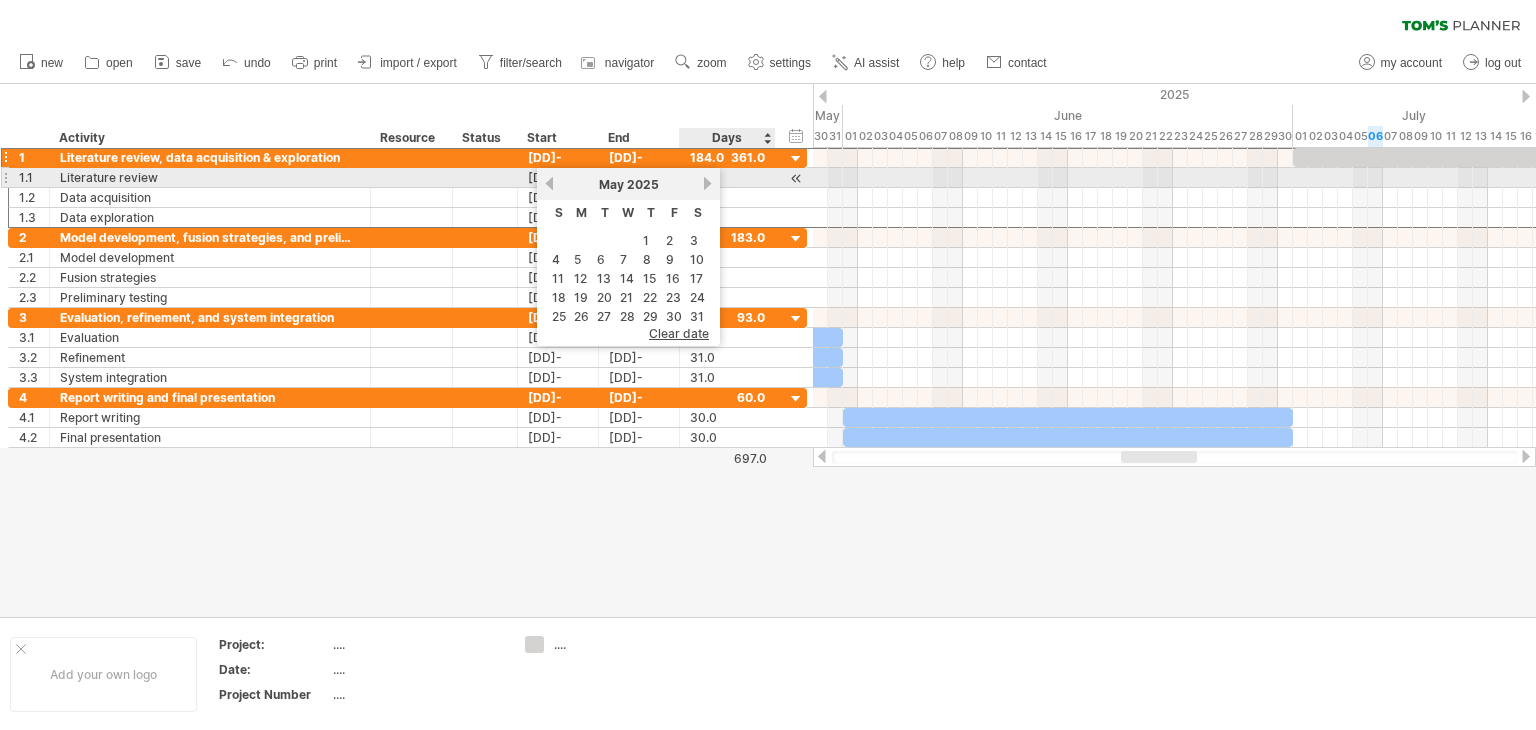 click on "next" at bounding box center [707, 183] 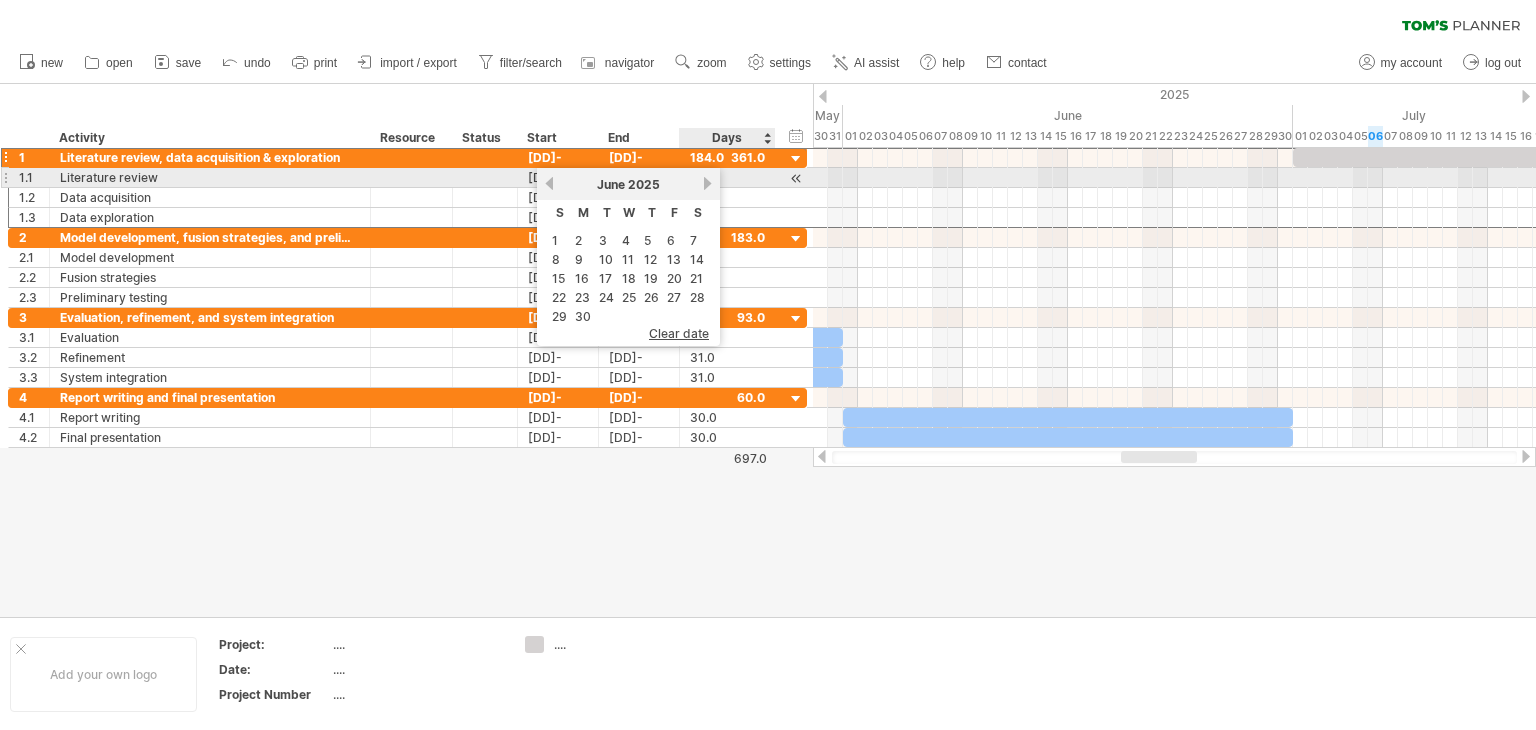 click on "next" at bounding box center (707, 183) 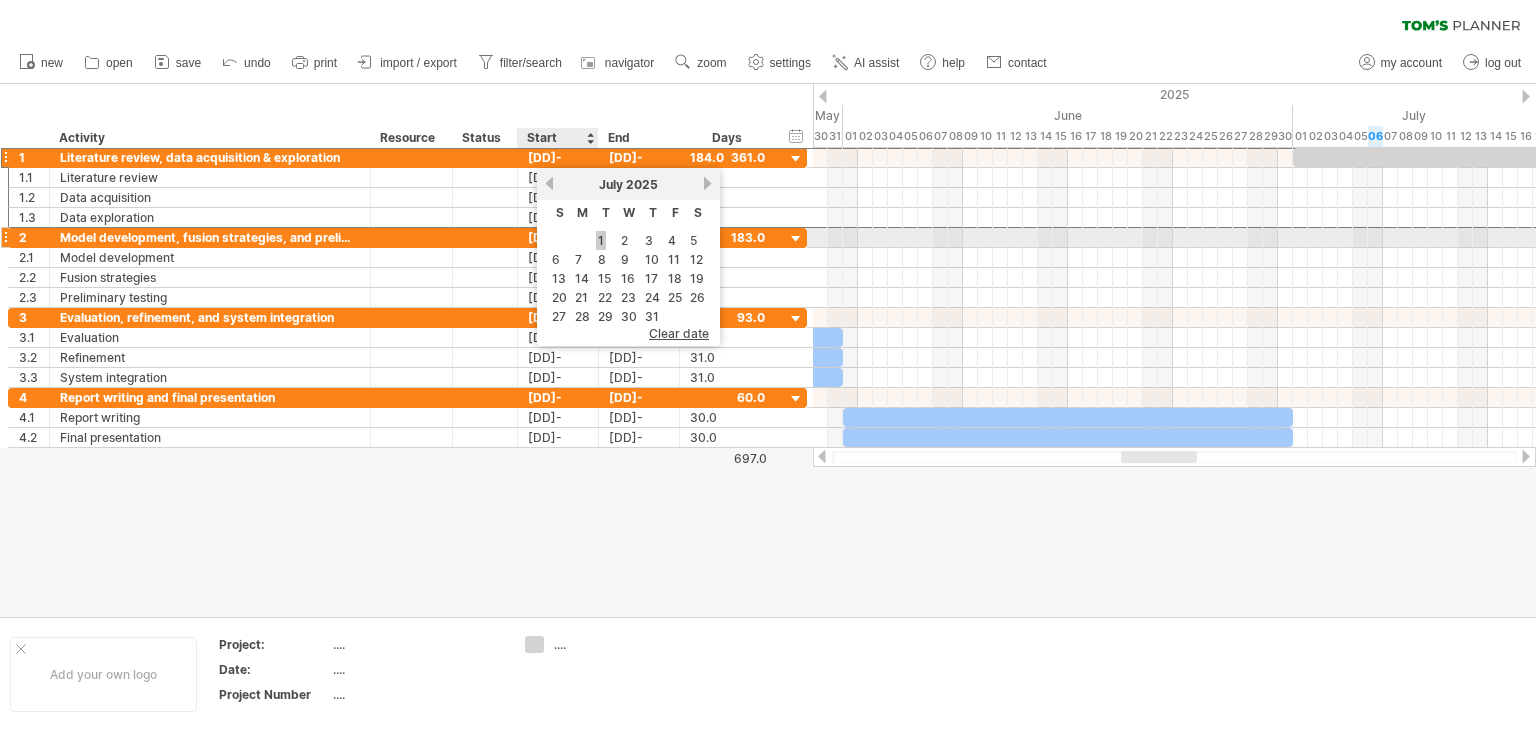 click on "1" at bounding box center [601, 240] 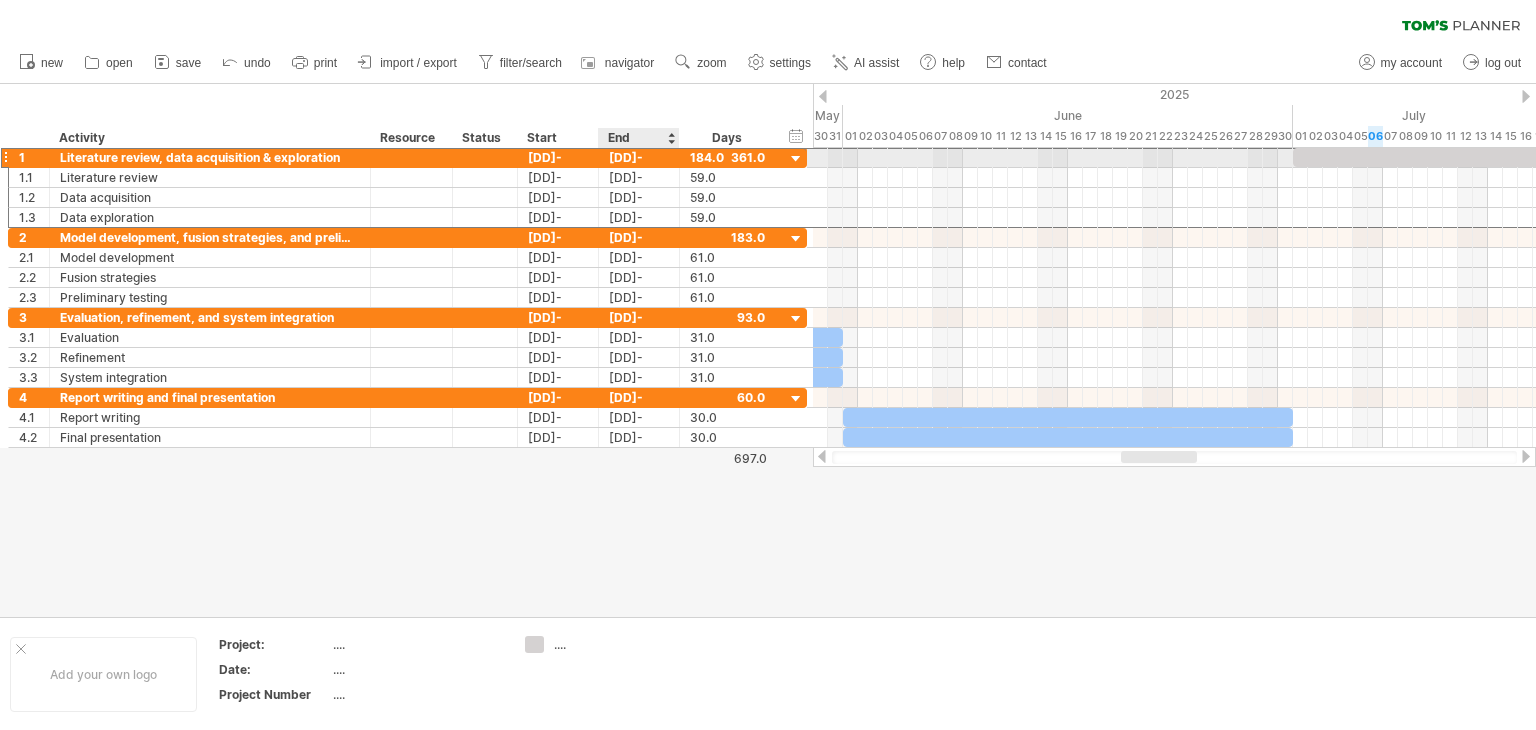 click on "[DD]-[MM]-[YY]" at bounding box center (639, 157) 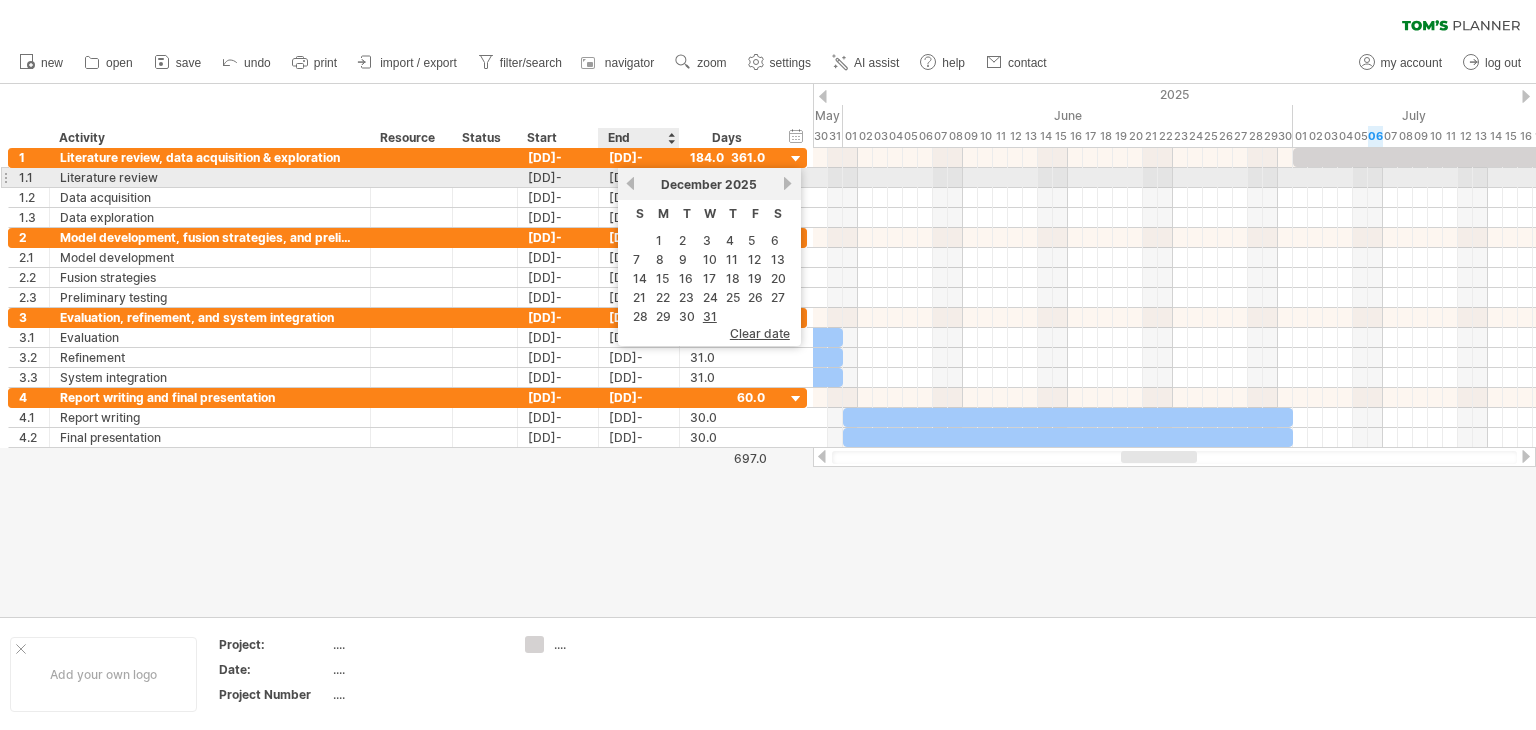 click on "previous" at bounding box center [630, 183] 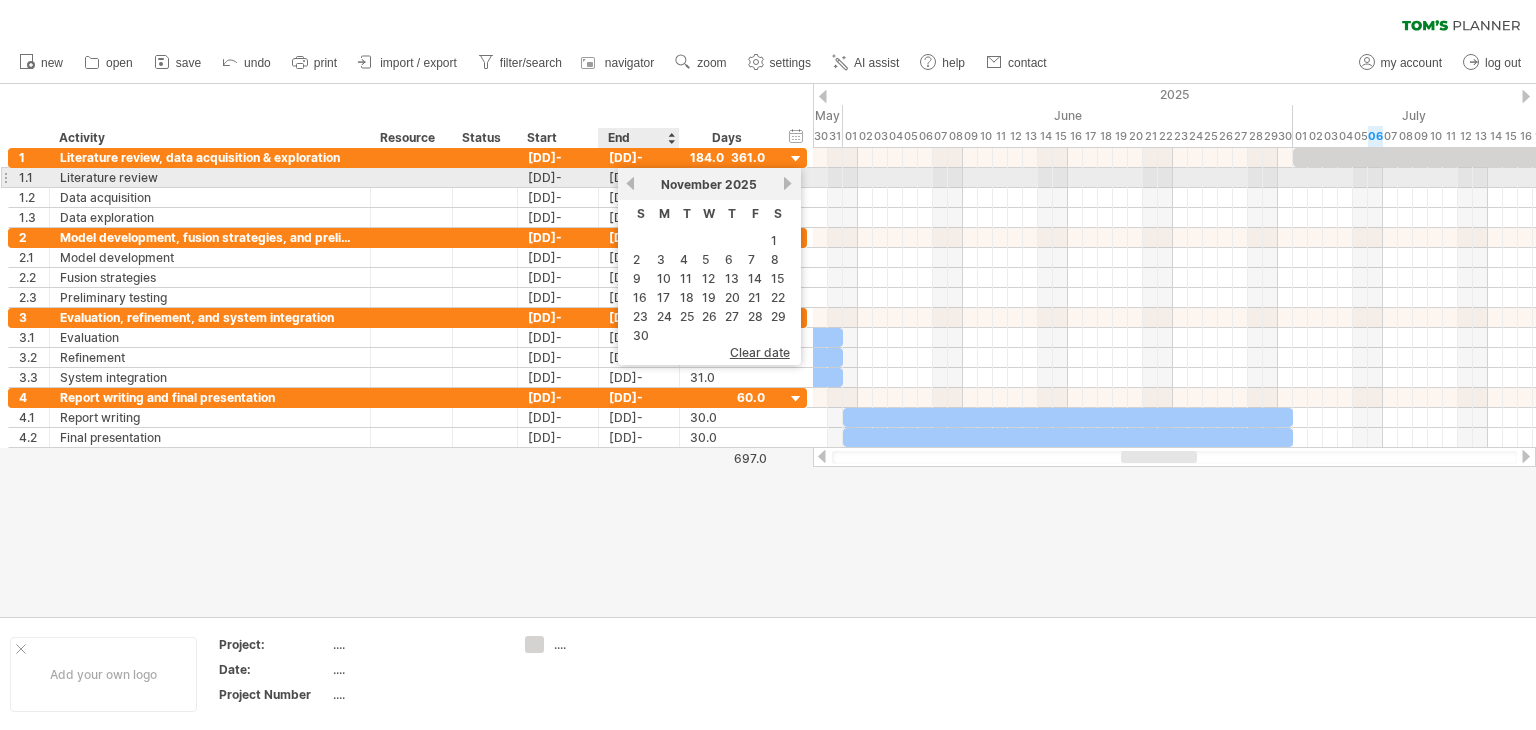 click on "previous" at bounding box center [630, 183] 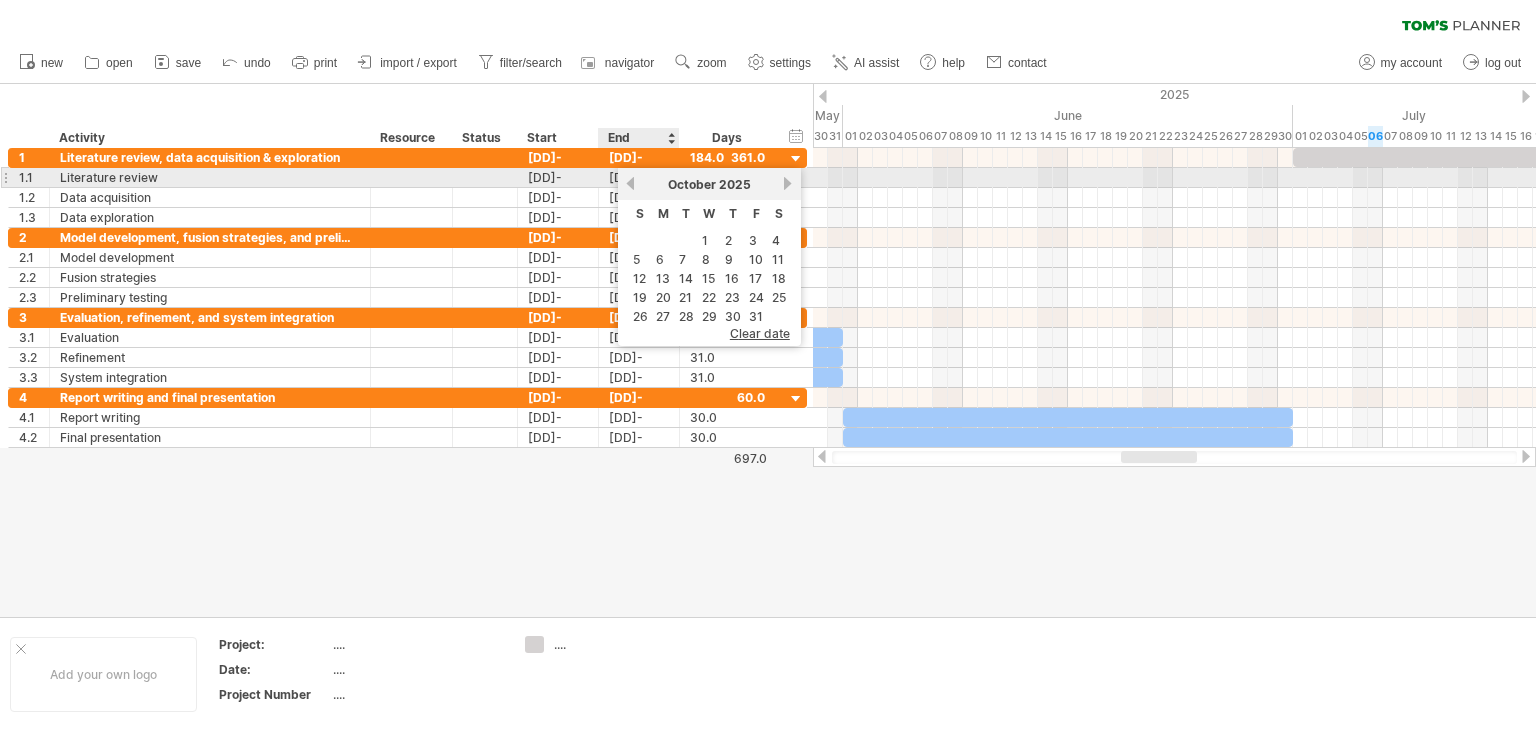 click on "previous" at bounding box center [630, 183] 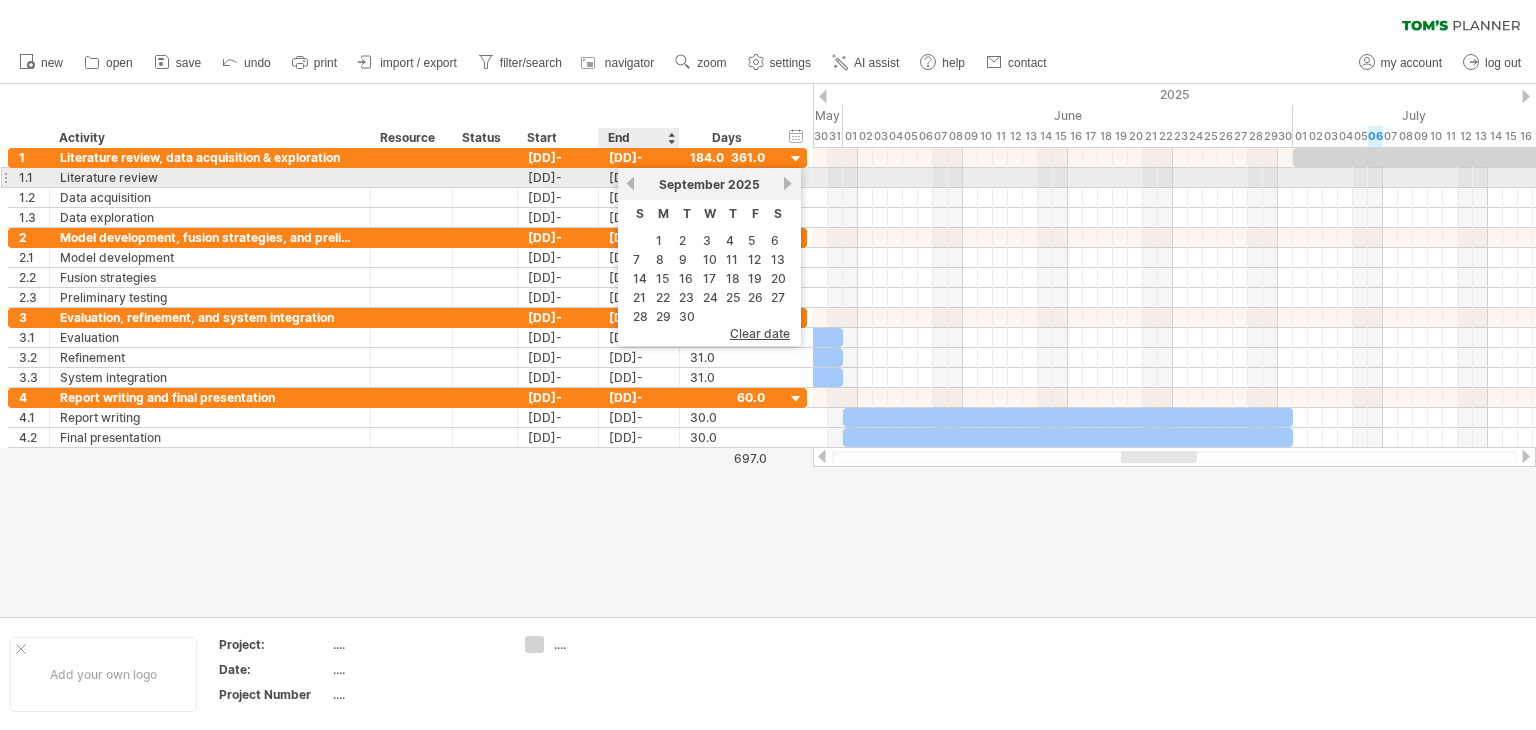 click on "previous" at bounding box center (630, 183) 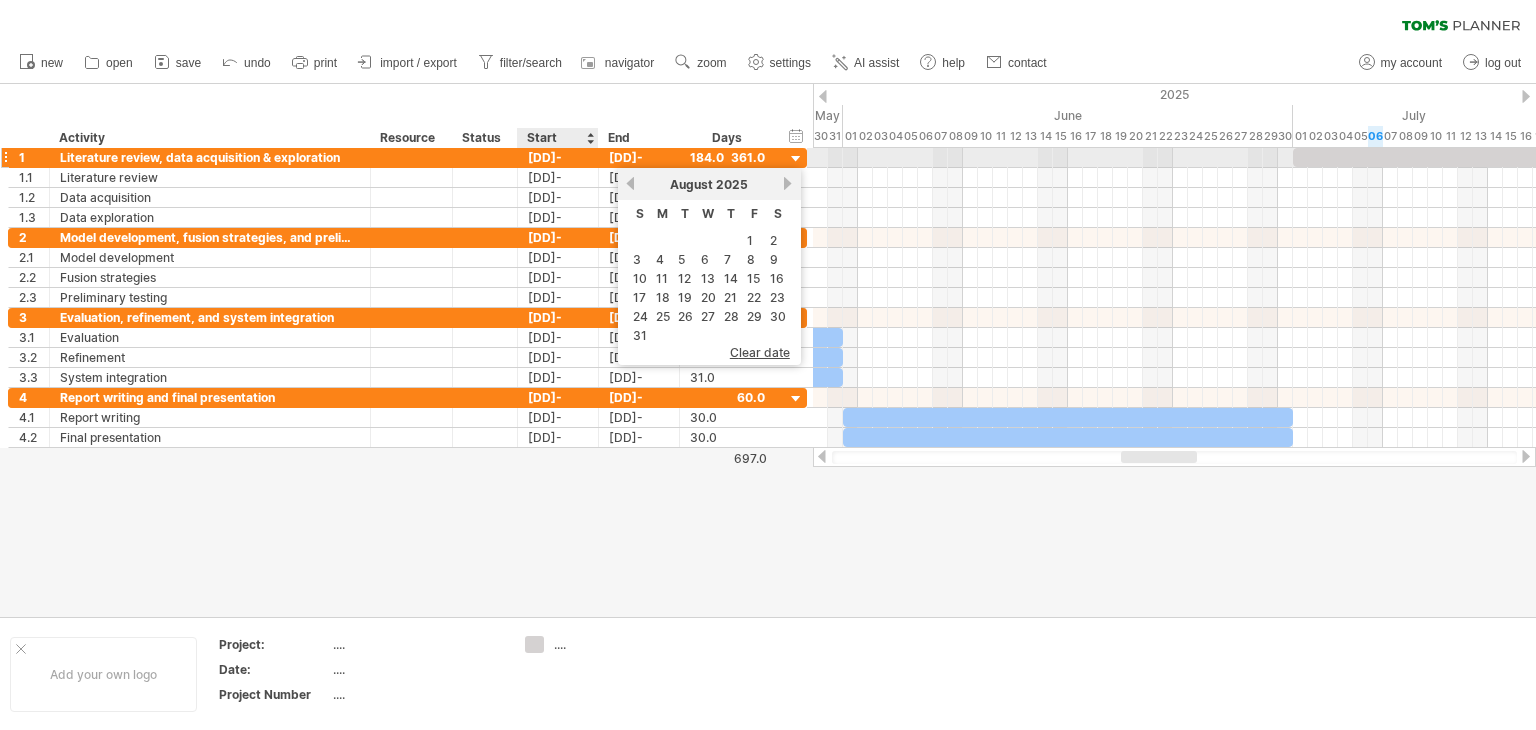 click on "01-01-25" at bounding box center [558, 157] 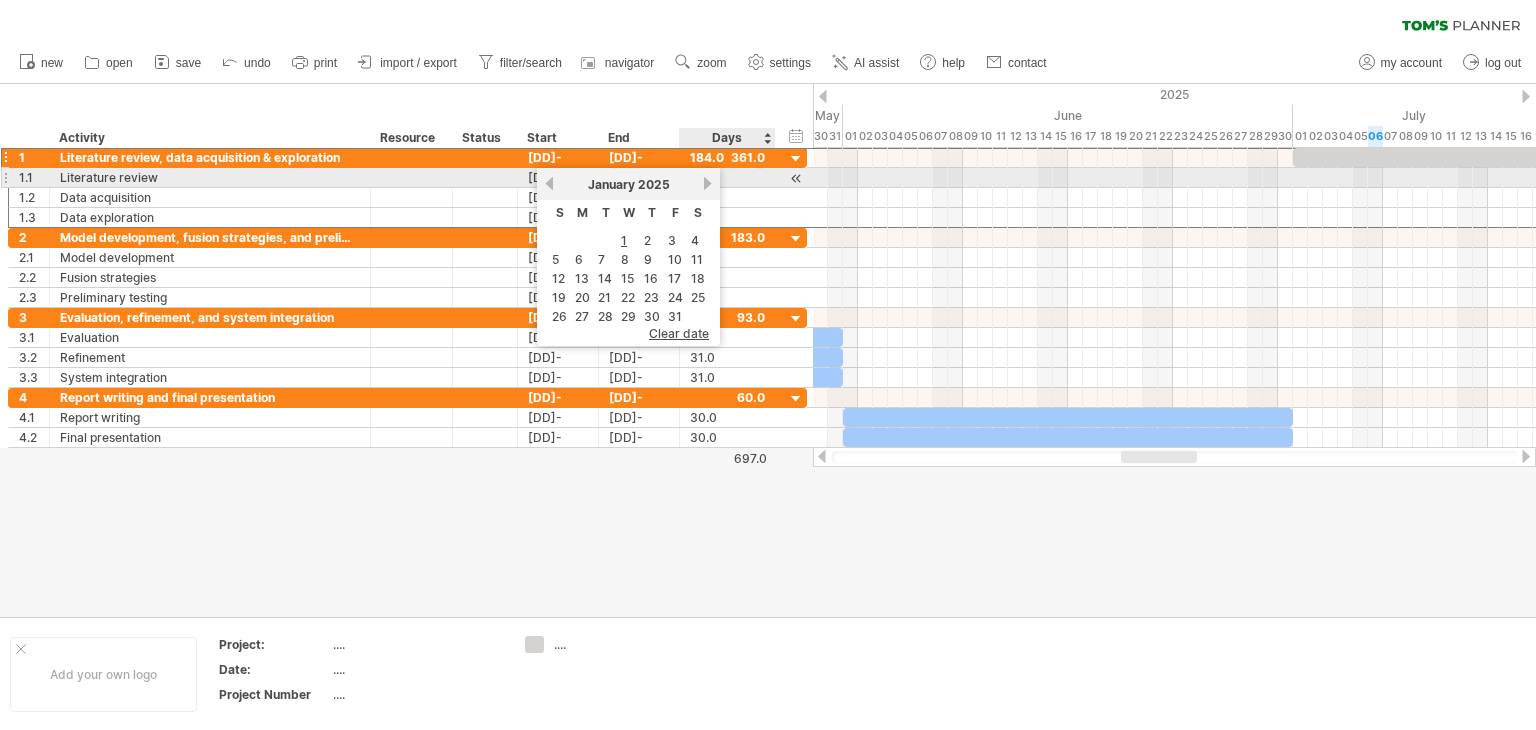 click on "next" at bounding box center (707, 183) 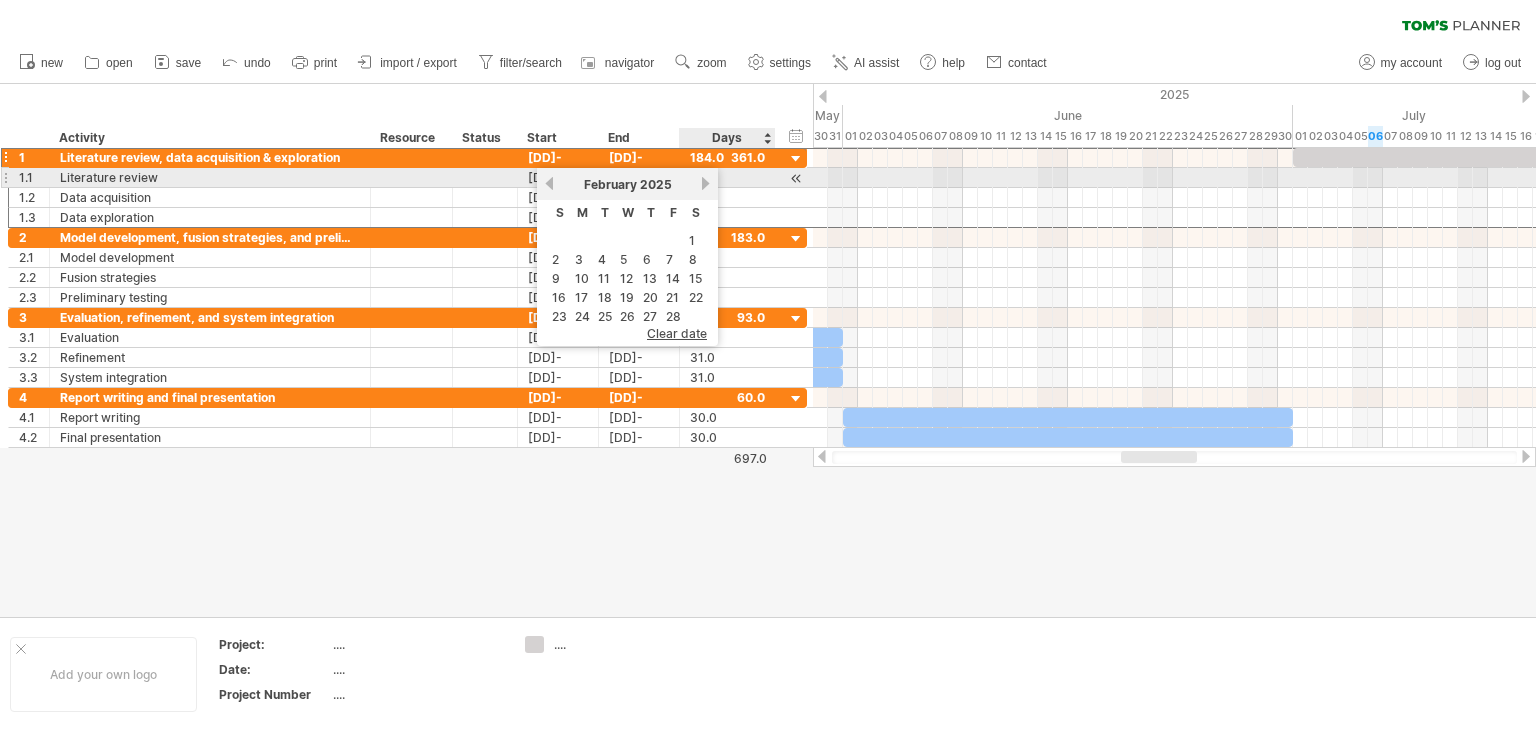 click on "next" at bounding box center (705, 183) 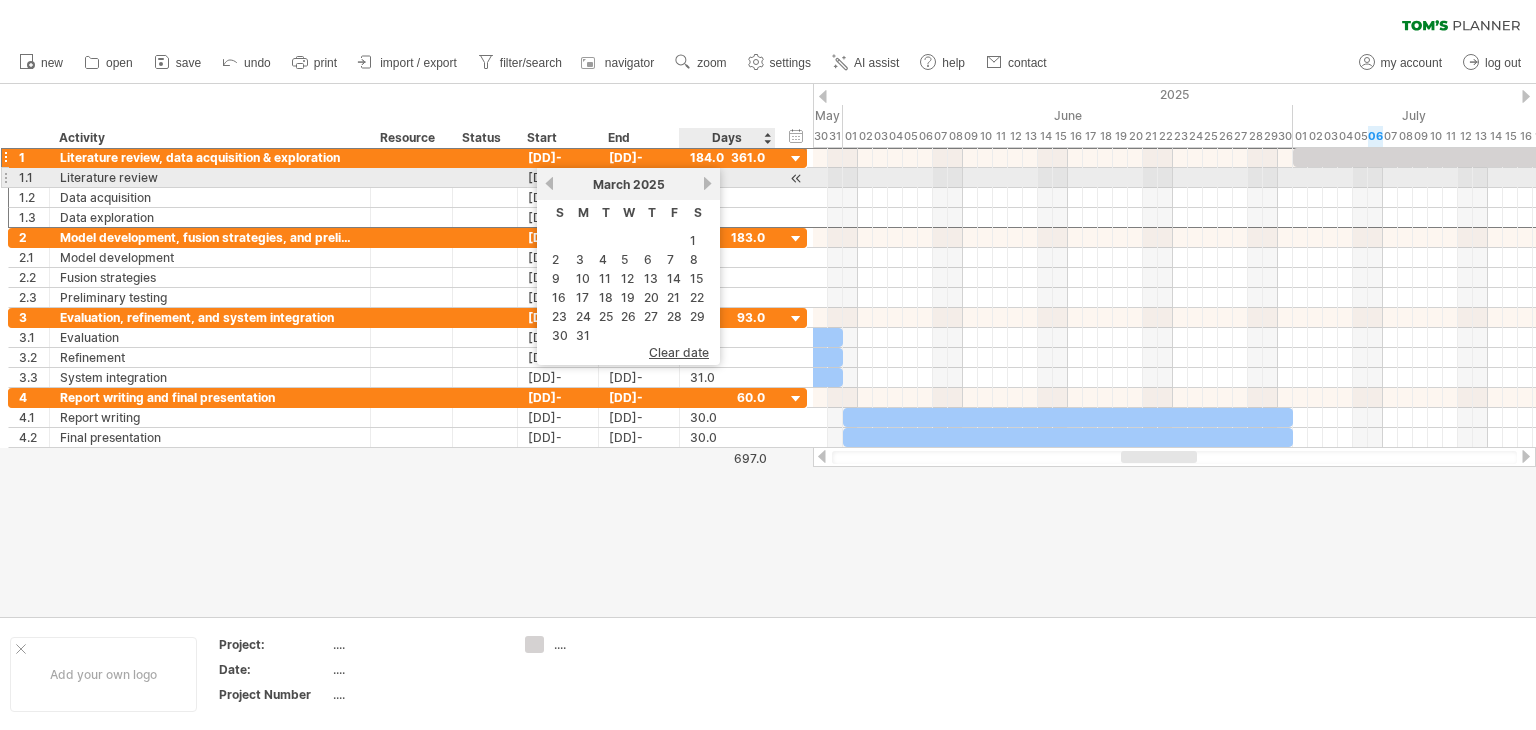 click on "next" at bounding box center [707, 183] 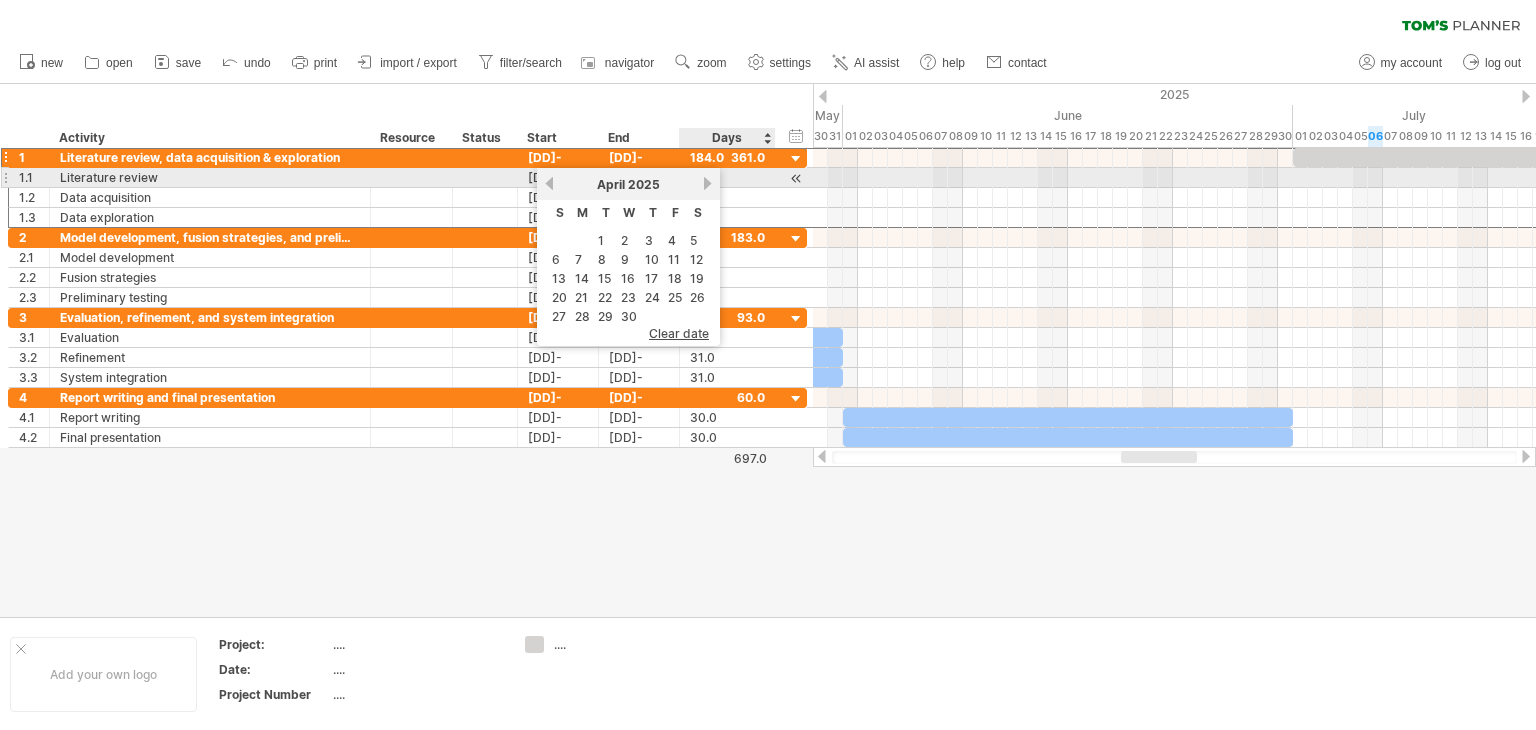click on "next" at bounding box center (707, 183) 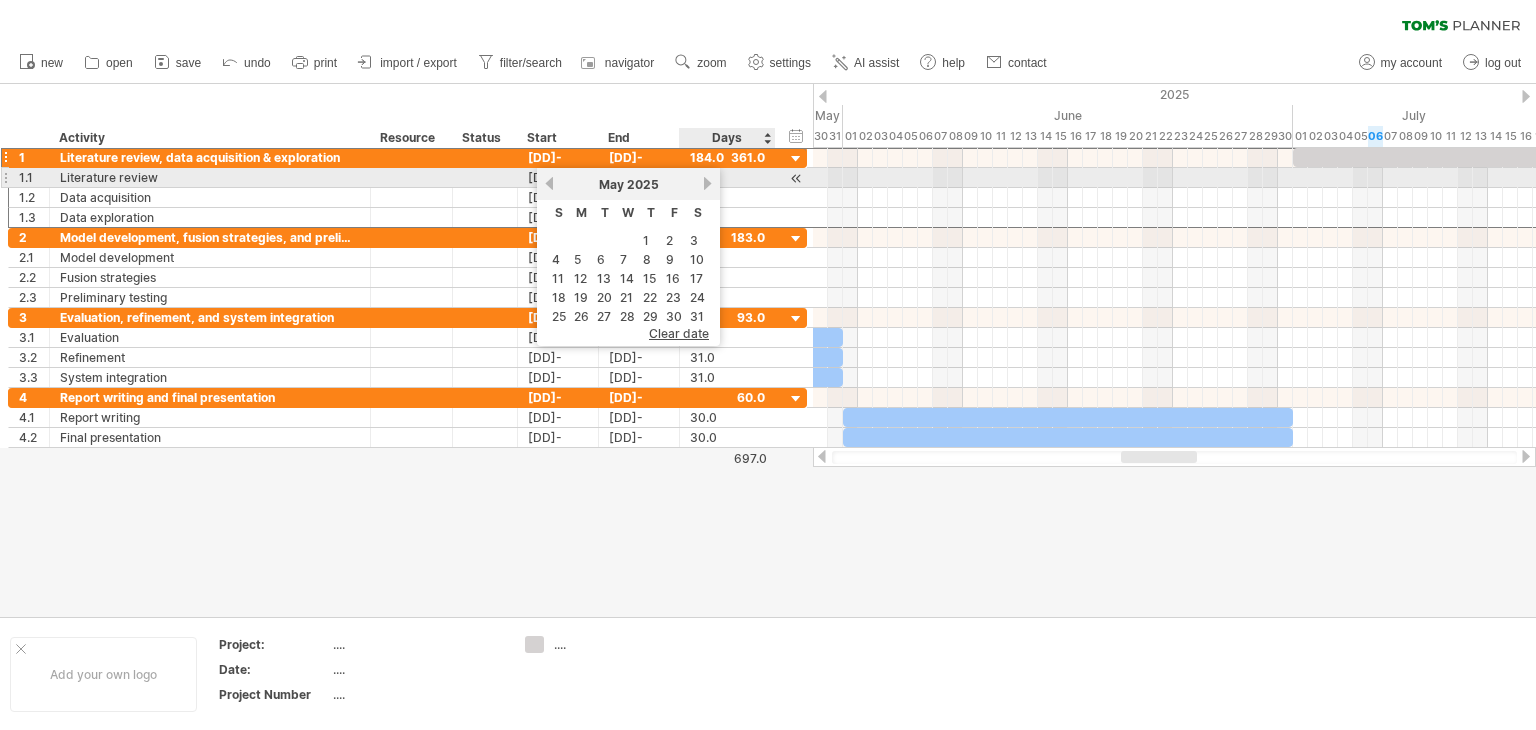 click on "next" at bounding box center [707, 183] 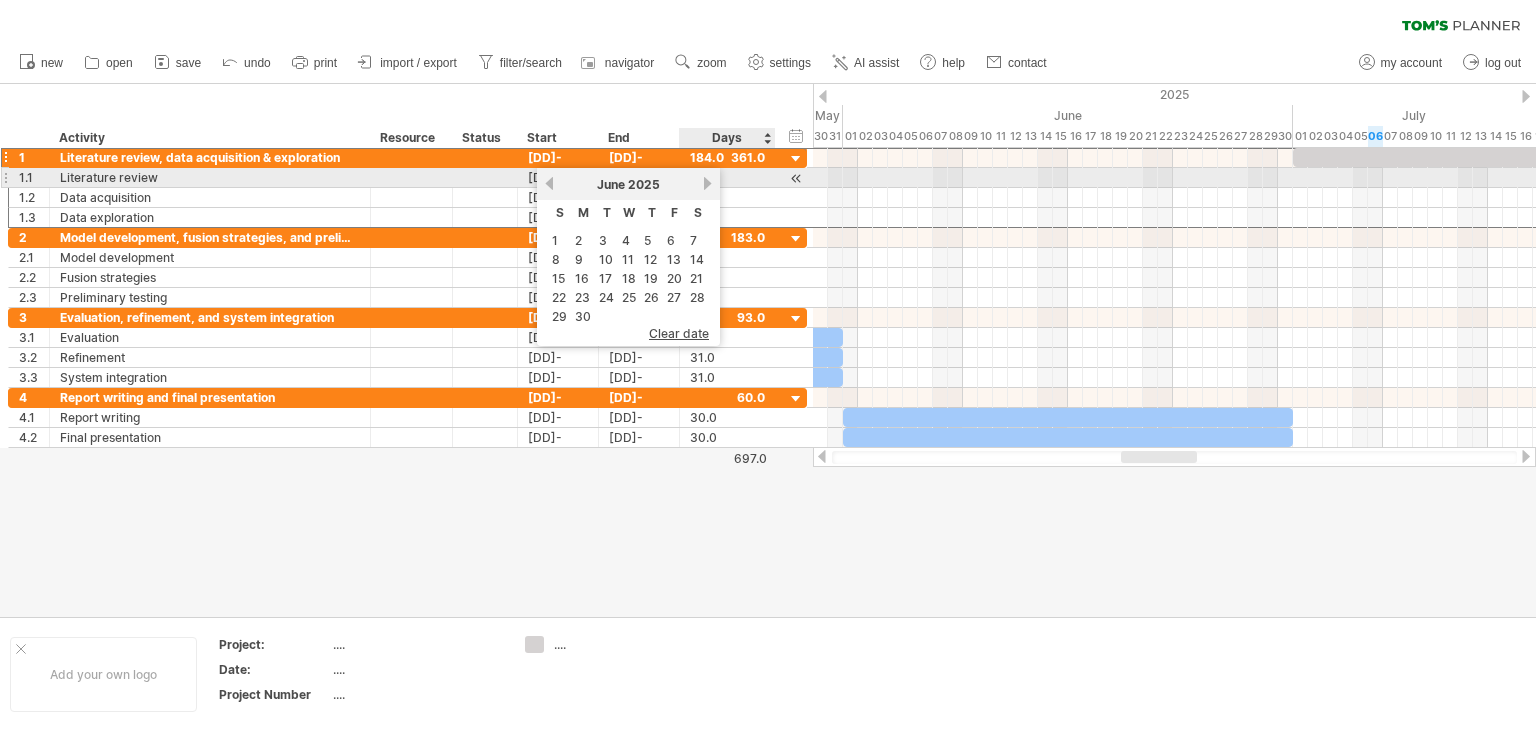 click on "next" at bounding box center (707, 183) 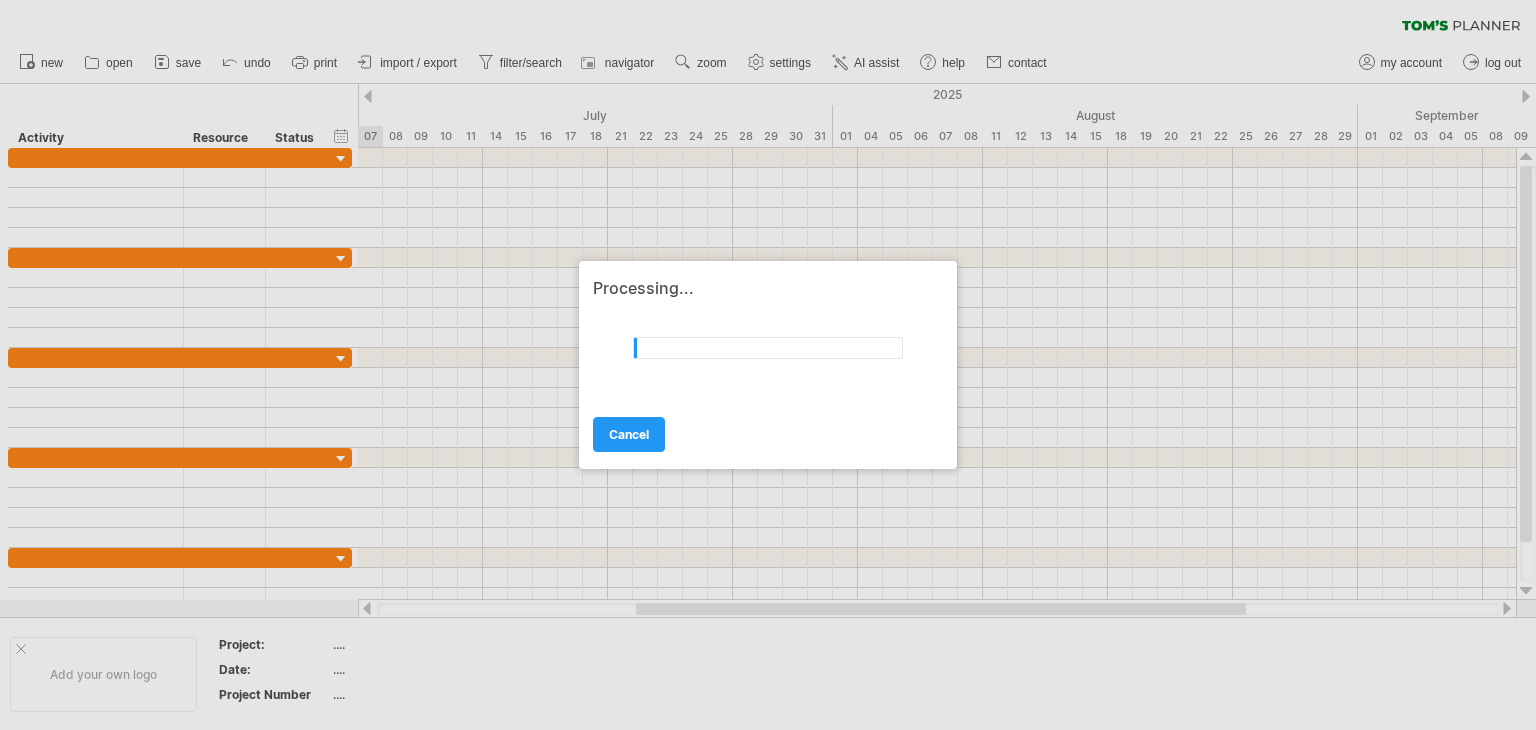 scroll, scrollTop: 0, scrollLeft: 0, axis: both 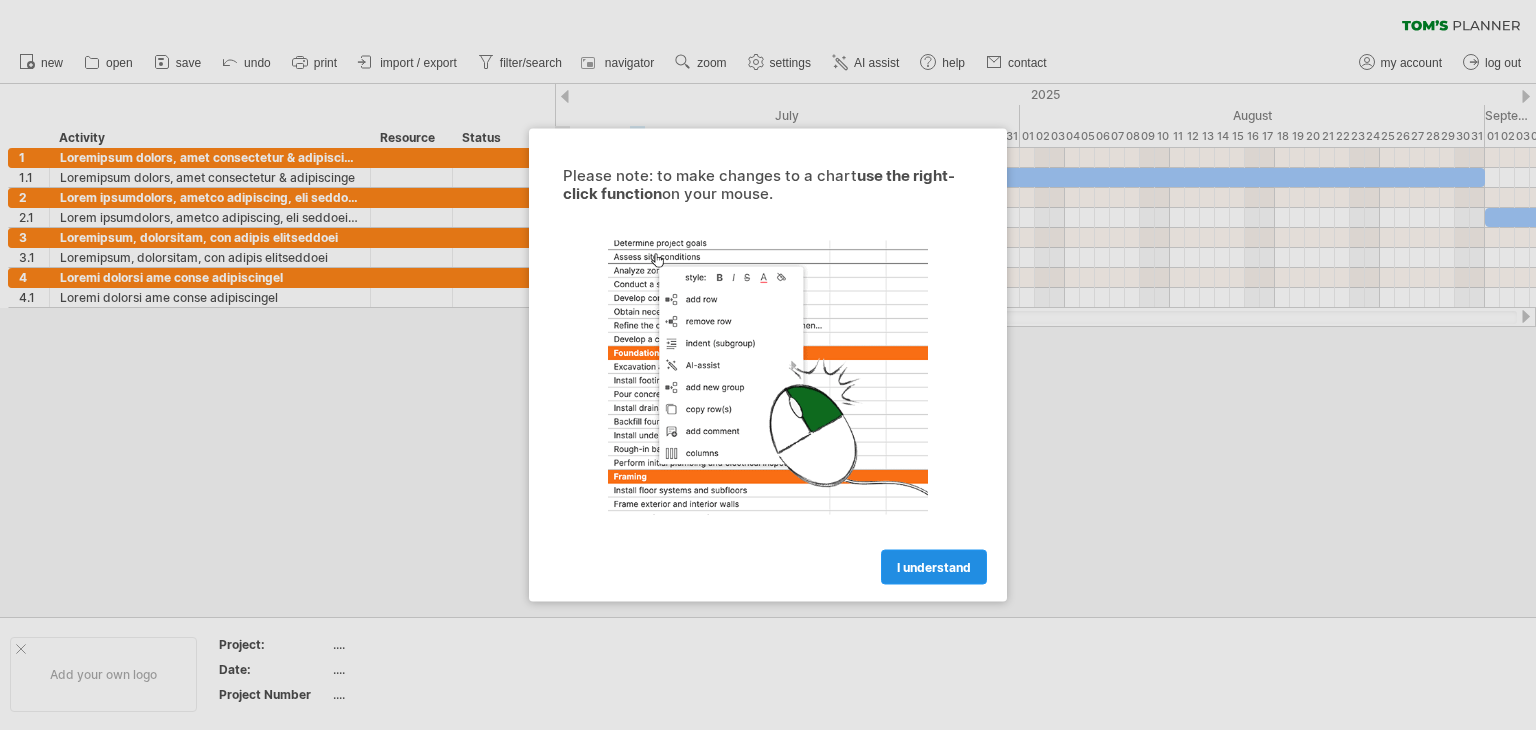 click on "I understand" at bounding box center (934, 567) 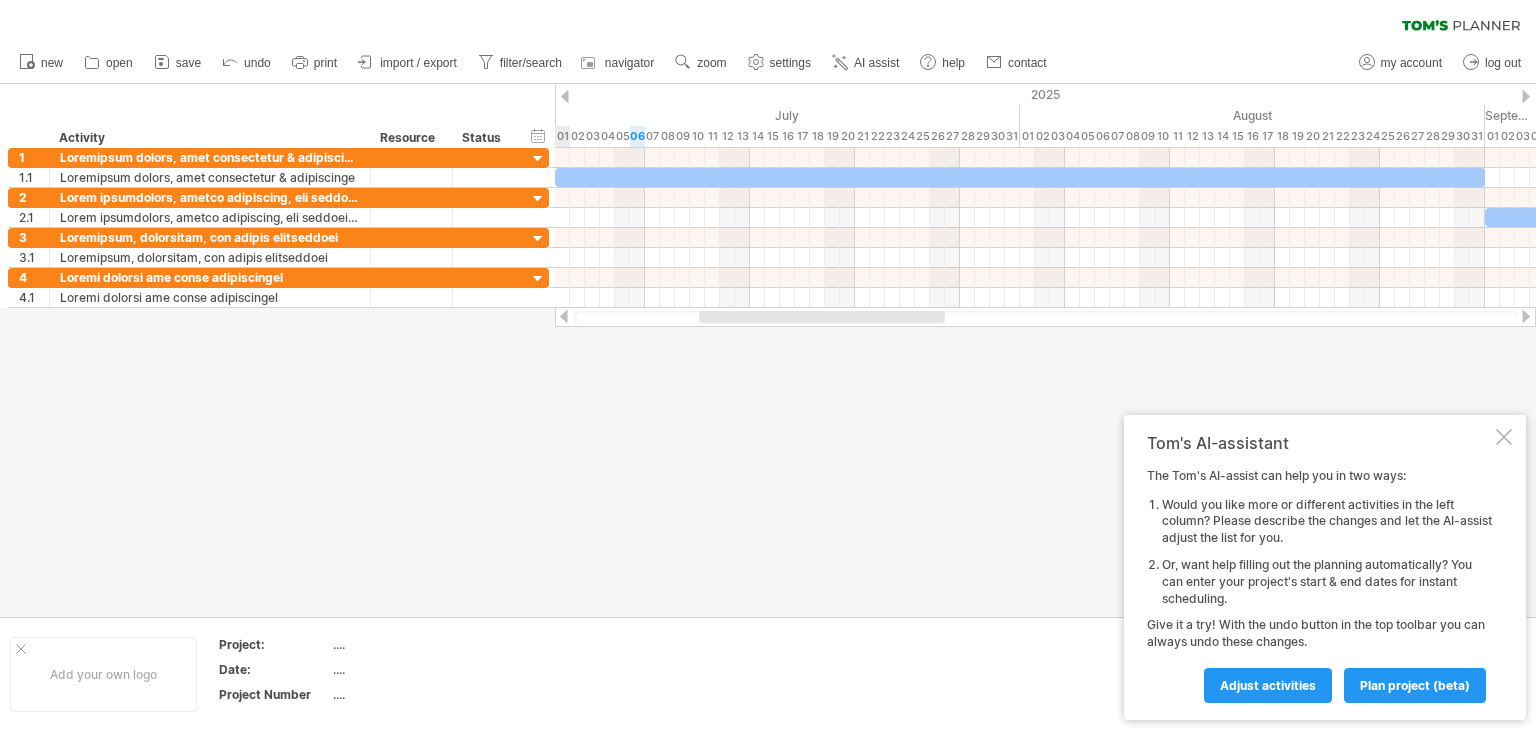 click on "Tom's AI-assistant The Tom's AI-assist can help you in two ways: Would you like more or different activities in the left column? Please describe the changes and let the AI-assist adjust the list for you. Or, want help filling out the planning automatically? You can enter your project's start & end dates for instant scheduling. Give it a try! With the undo button in the top toolbar you can always undo these changes. Adjust activities    plan project (beta)" at bounding box center (1325, 567) 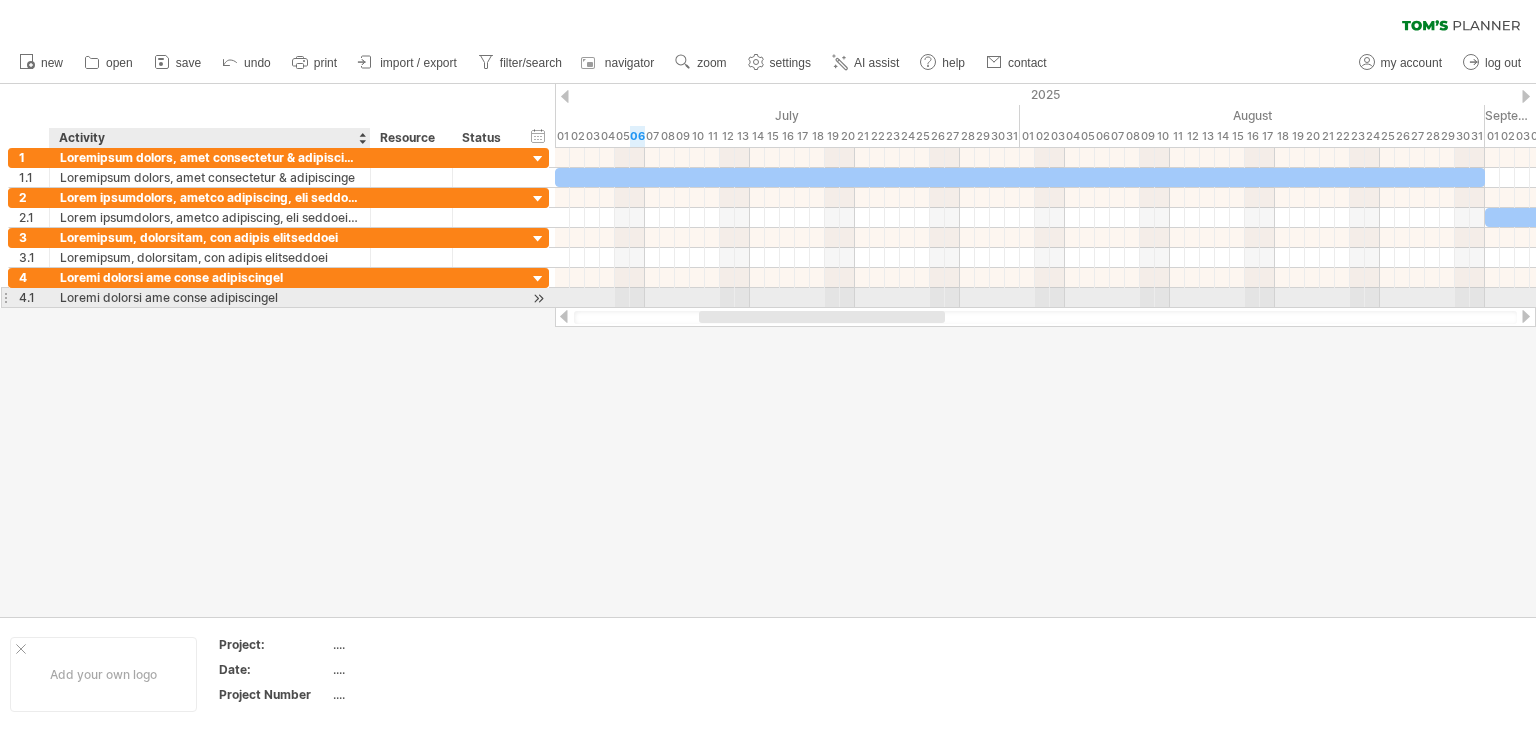 click on "Loremi dolorsi ame conse adipiscingel" at bounding box center [210, 297] 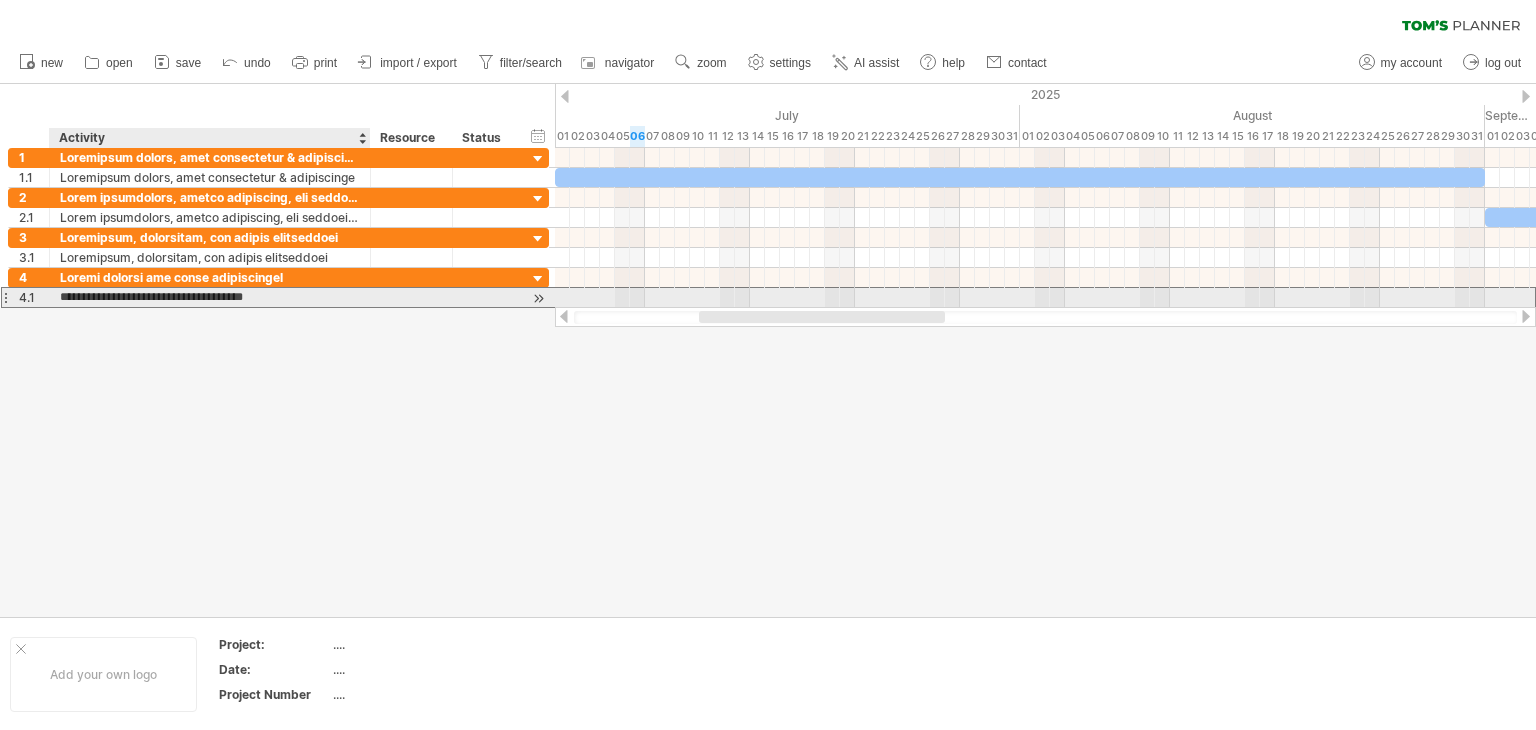 click on "**********" at bounding box center [210, 297] 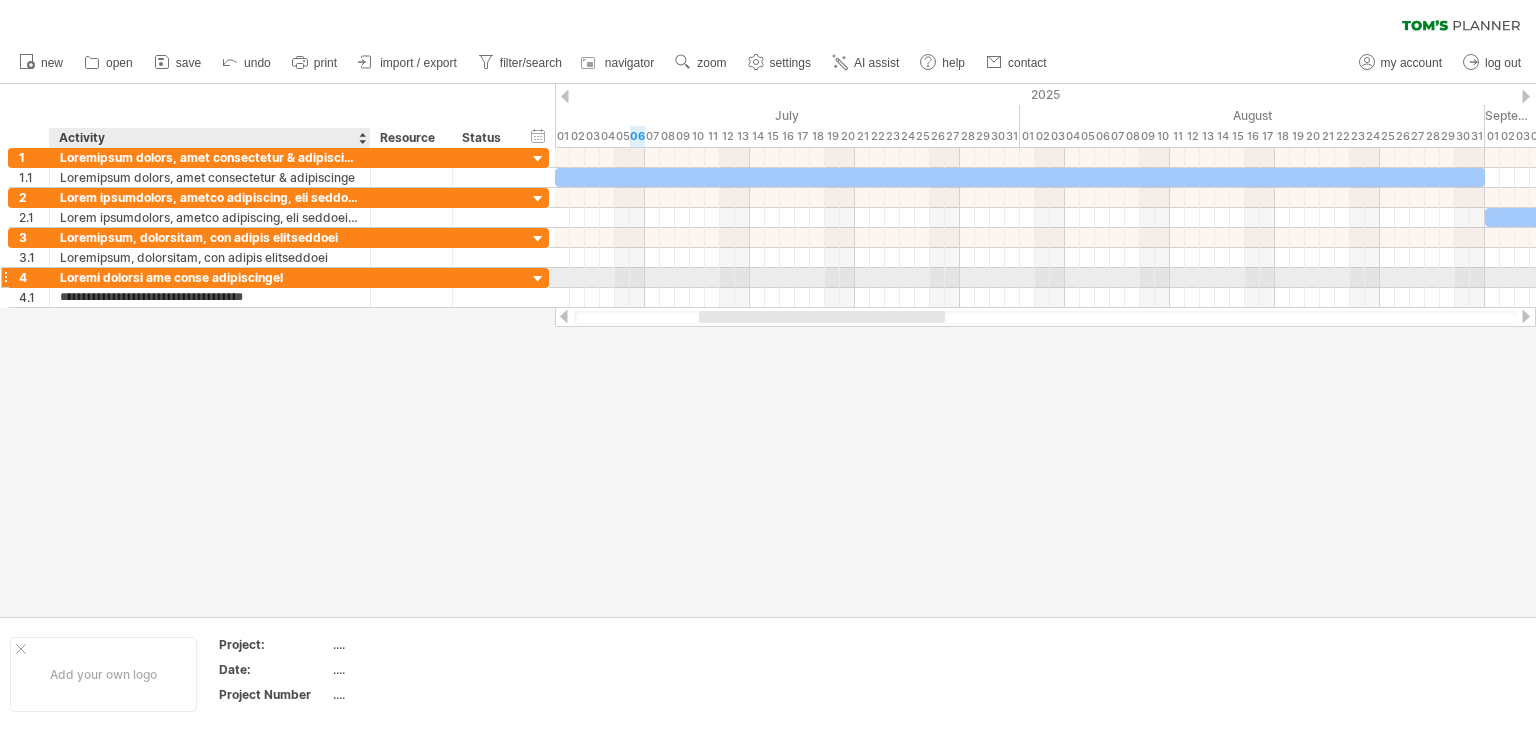click on "Loremi dolorsi ame conse adipiscingel" at bounding box center (210, 277) 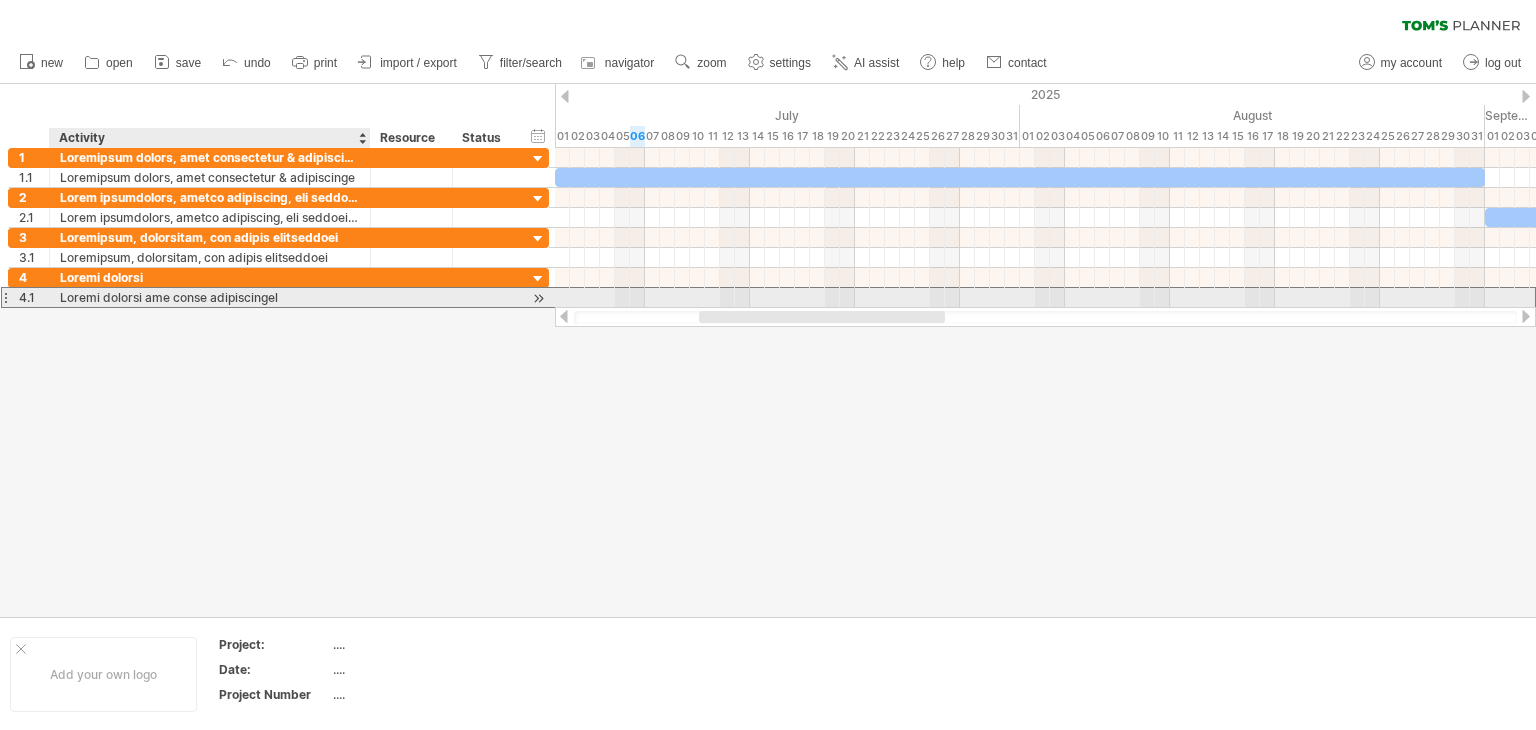 click on "Loremi dolorsi ame conse adipiscingel" at bounding box center (210, 297) 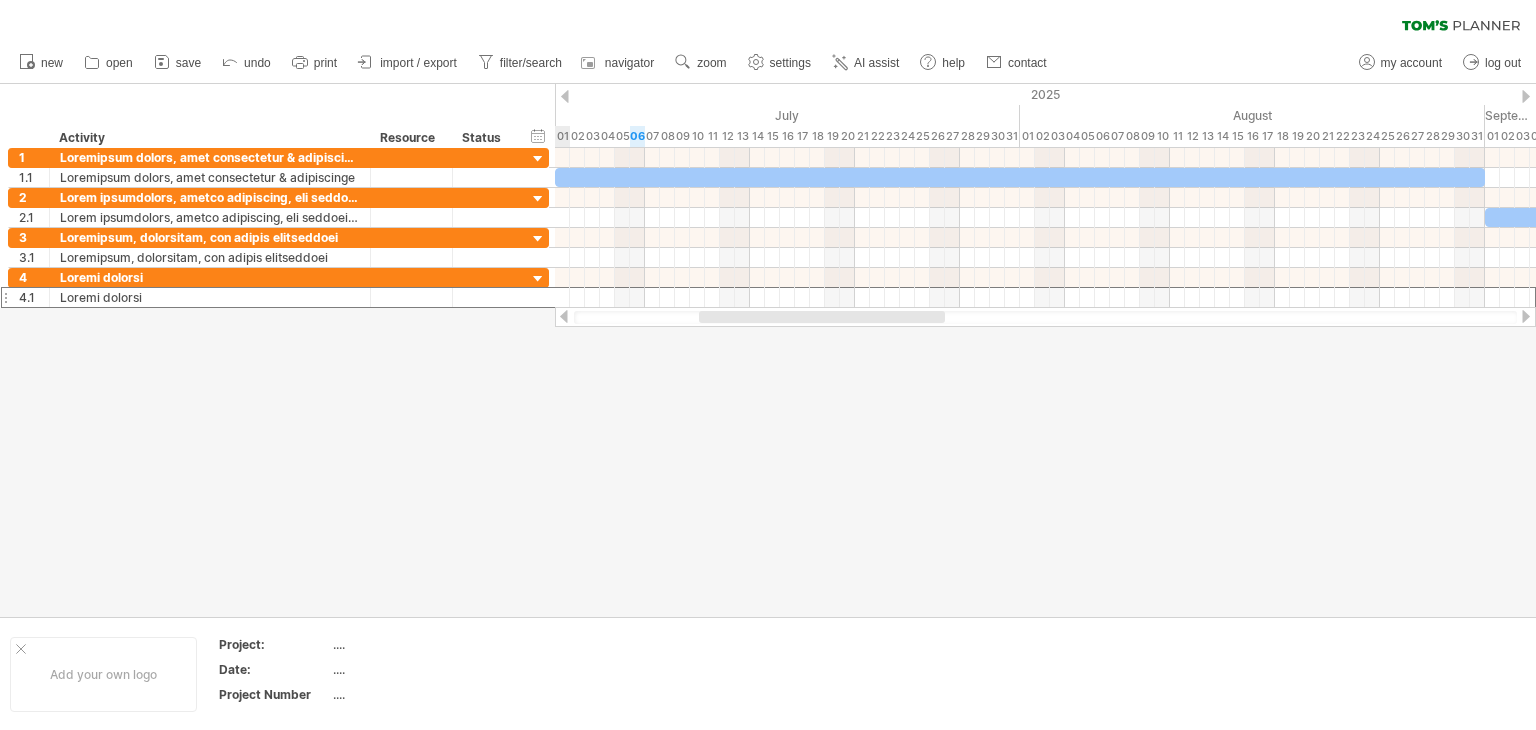 click at bounding box center (822, 317) 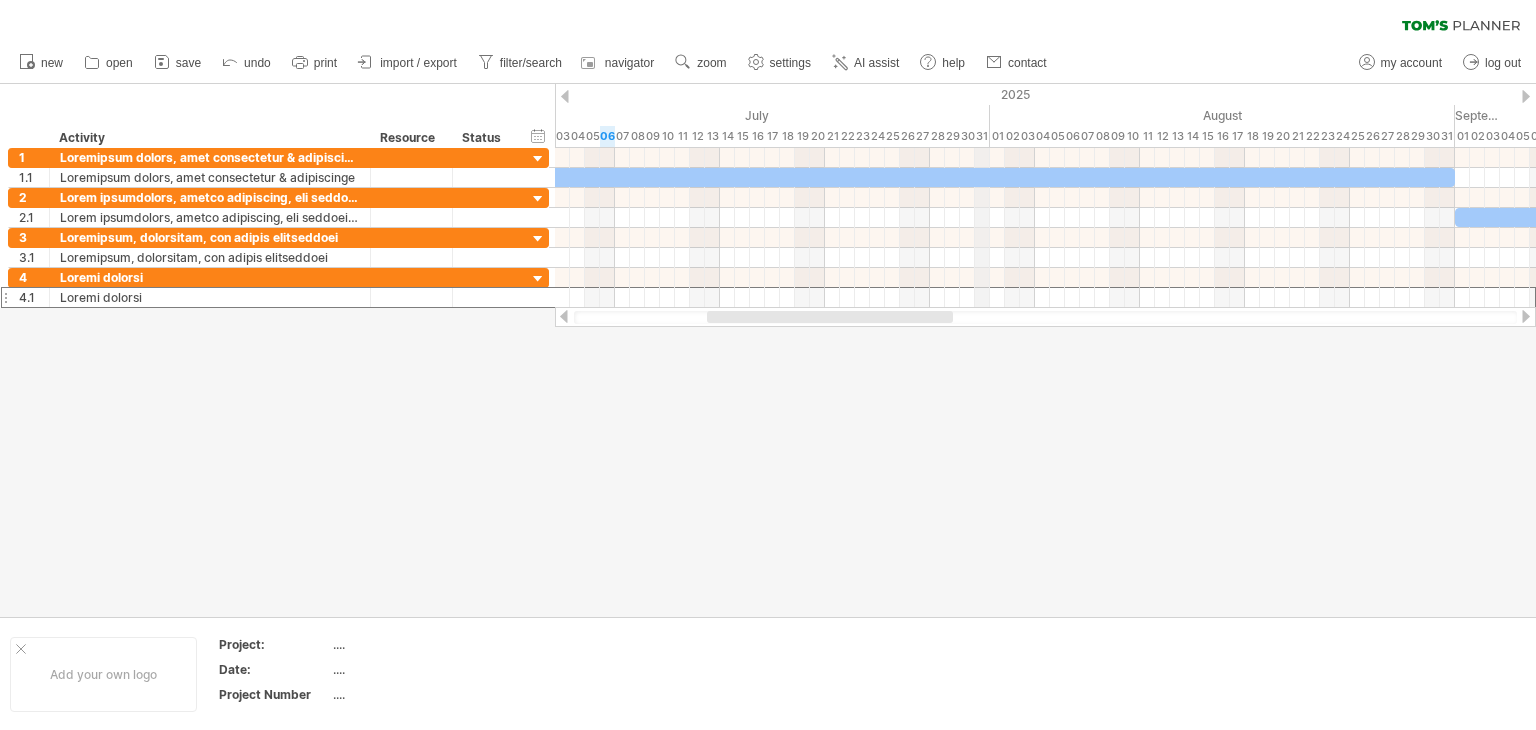drag, startPoint x: 1018, startPoint y: 113, endPoint x: 986, endPoint y: 96, distance: 36.23534 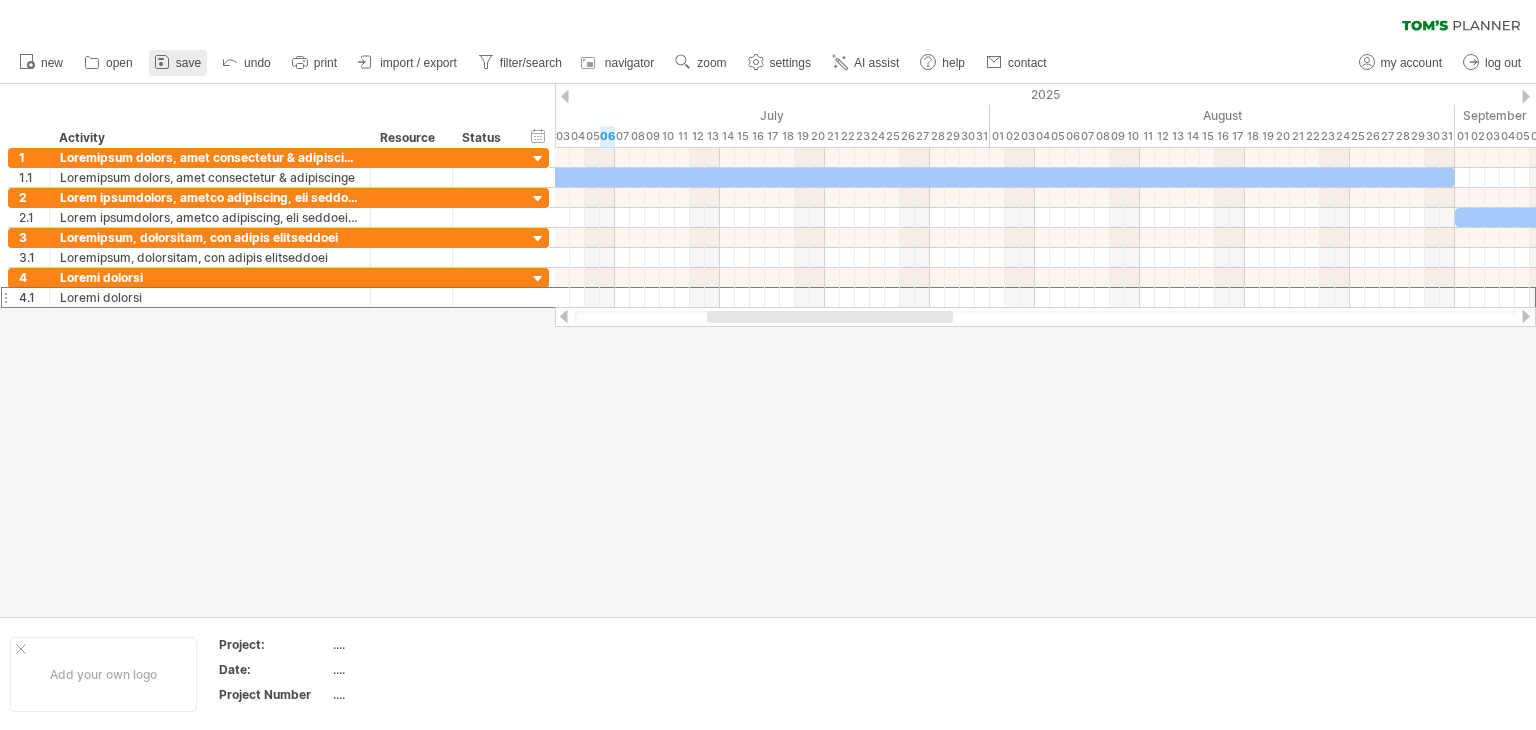 click on "save" at bounding box center (188, 63) 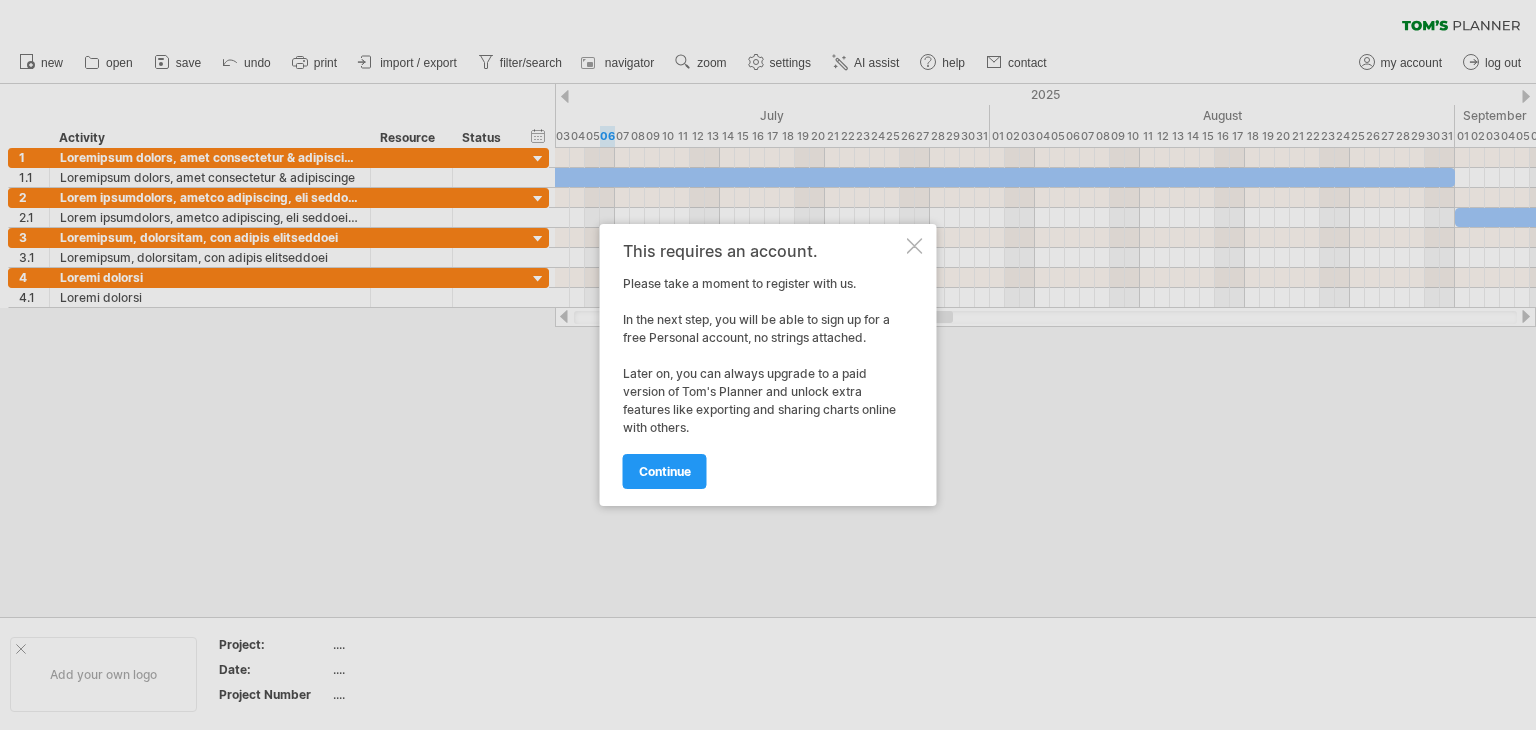 click on "Lore ipsumdol si ametcon. Adipis elit s doeius te incididu utla et. Do mag aliq enim, adm veni qu nost ex ulla la nis a exea Commodoc duisaut, ir inrepre voluptat. Velit es, cil fug nullap excepte si o cupi nonproi su Cul'q Officia des mollit animi estlabor pers undeomnis ist natuser volupt accusa dolo laudan. totamrem" at bounding box center (768, 365) 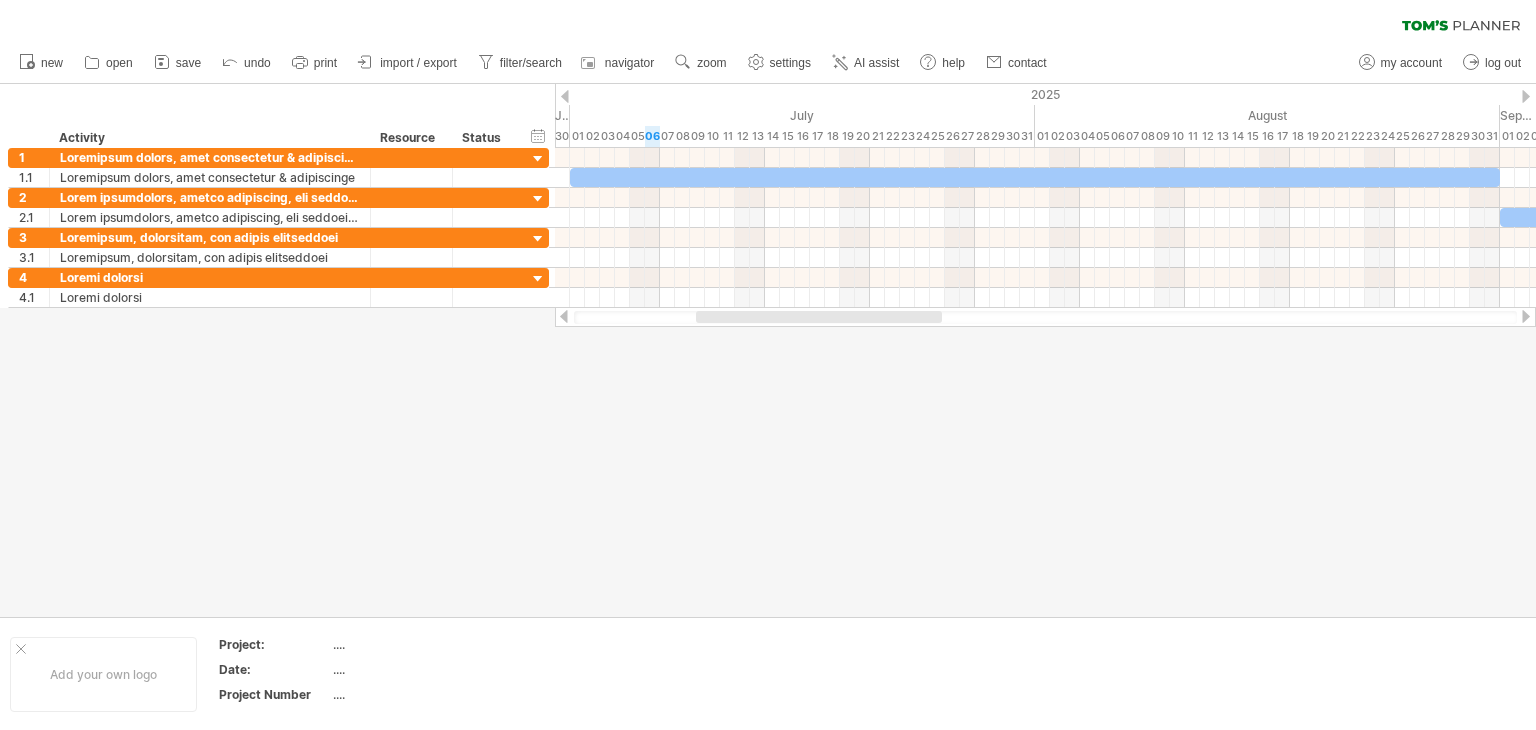 drag, startPoint x: 867, startPoint y: 321, endPoint x: 856, endPoint y: 321, distance: 11 